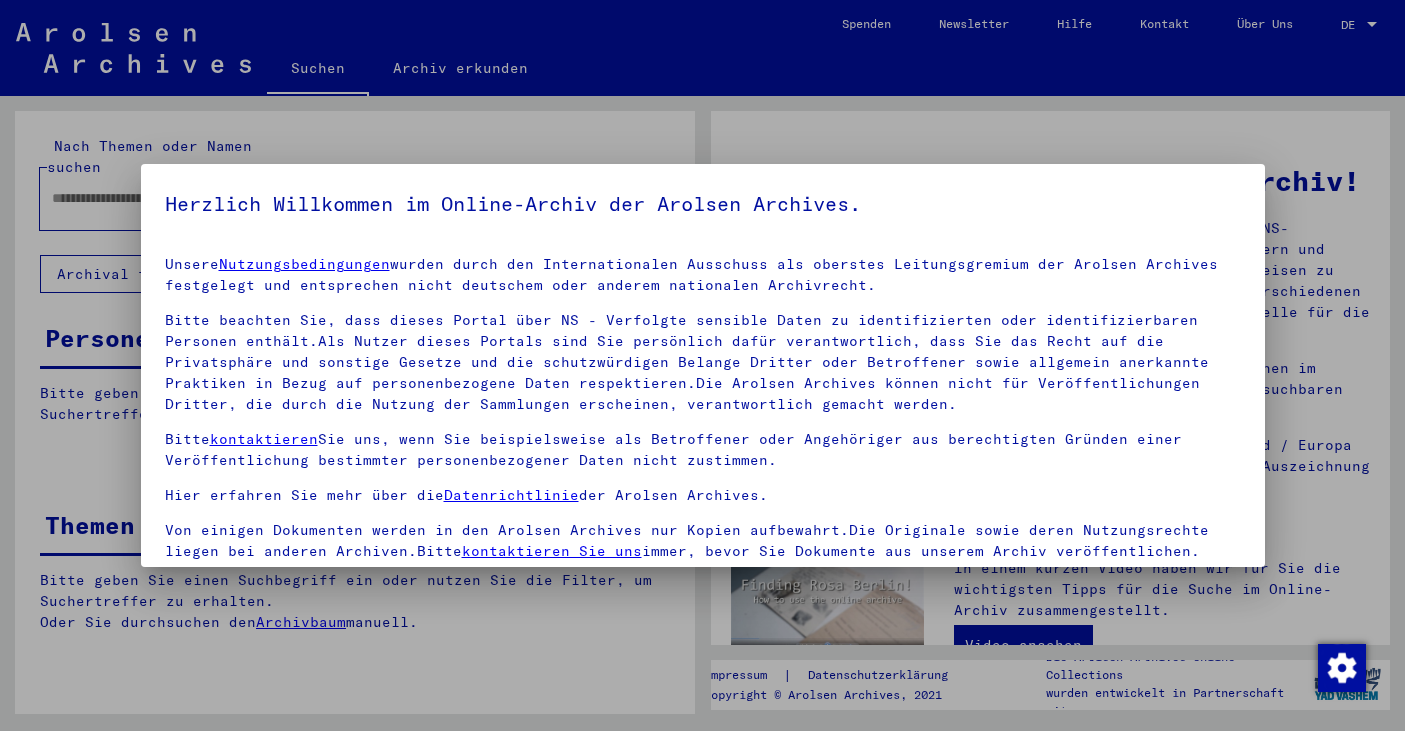 scroll, scrollTop: 0, scrollLeft: 0, axis: both 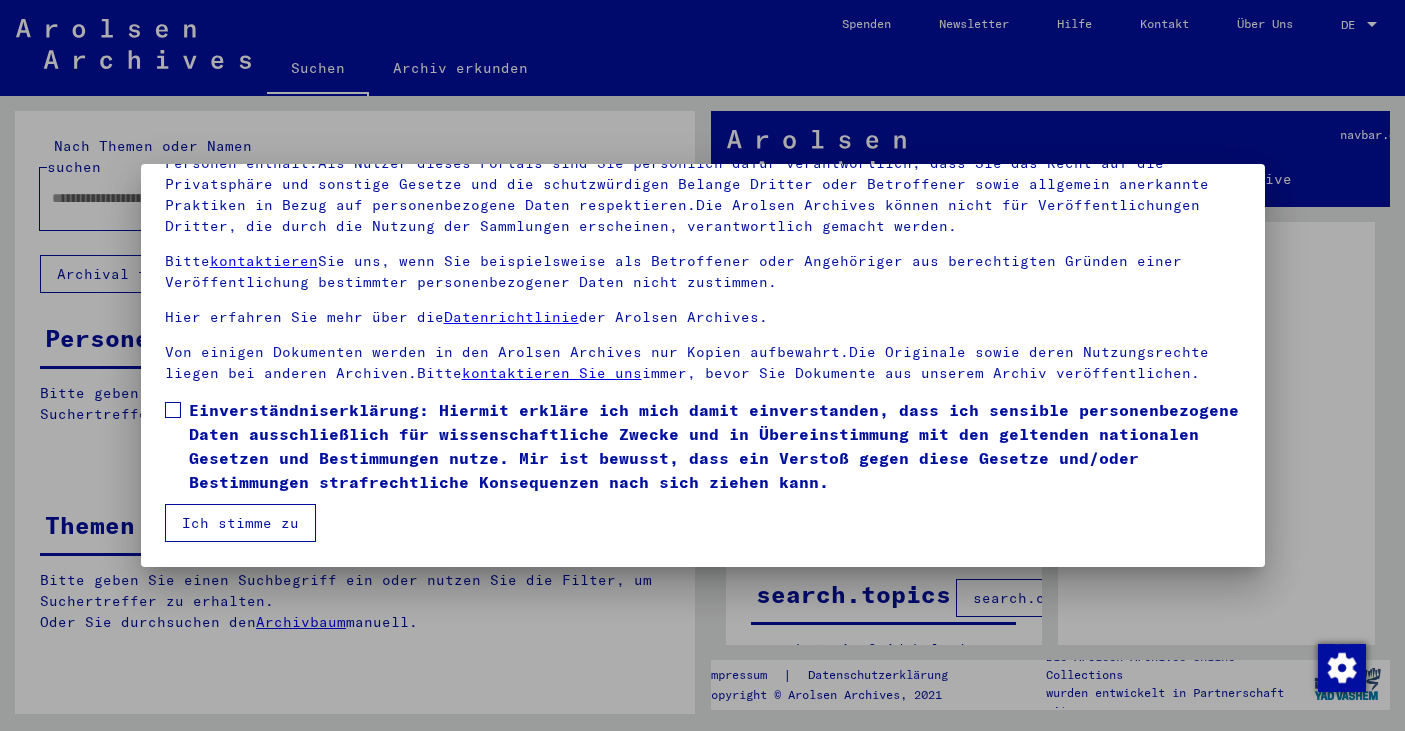 click at bounding box center [173, 410] 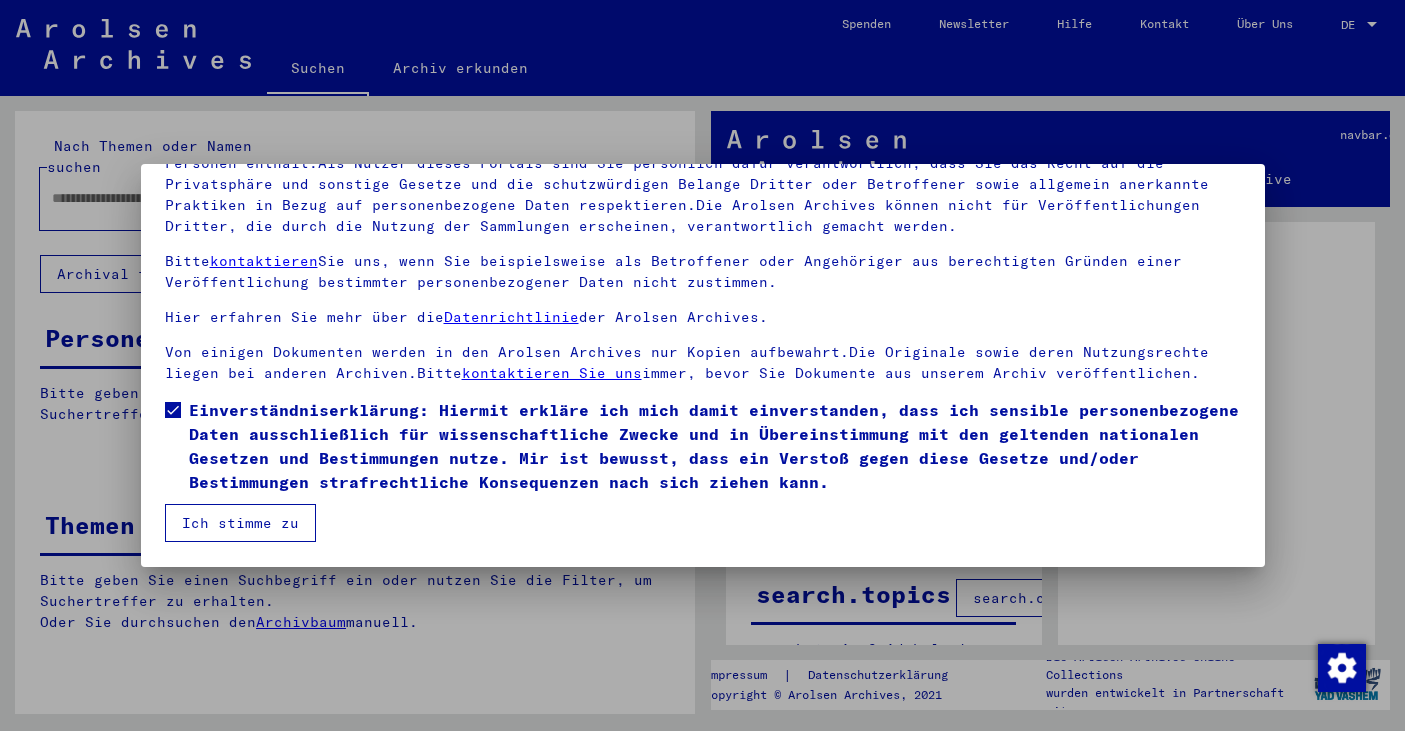 click on "Ich stimme zu" at bounding box center (240, 523) 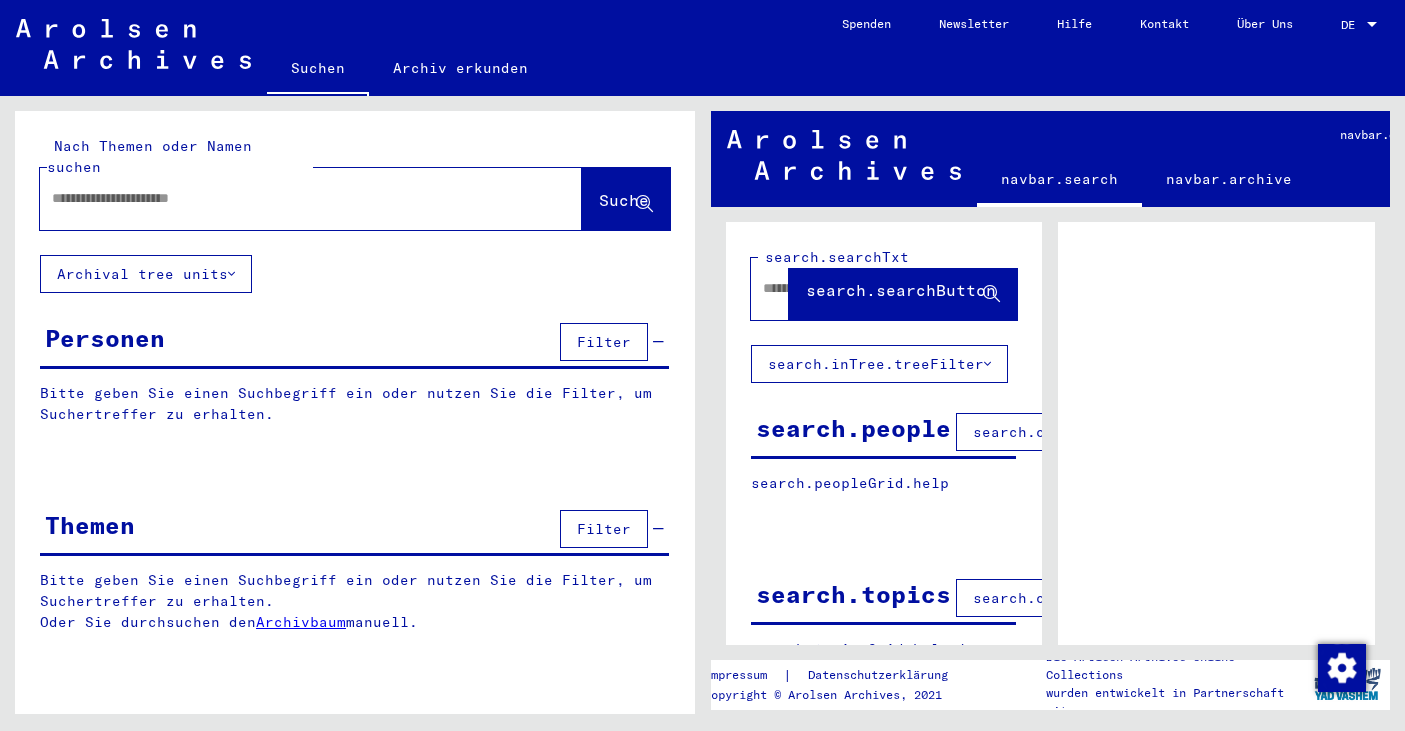 click on "DE" at bounding box center [1352, 25] 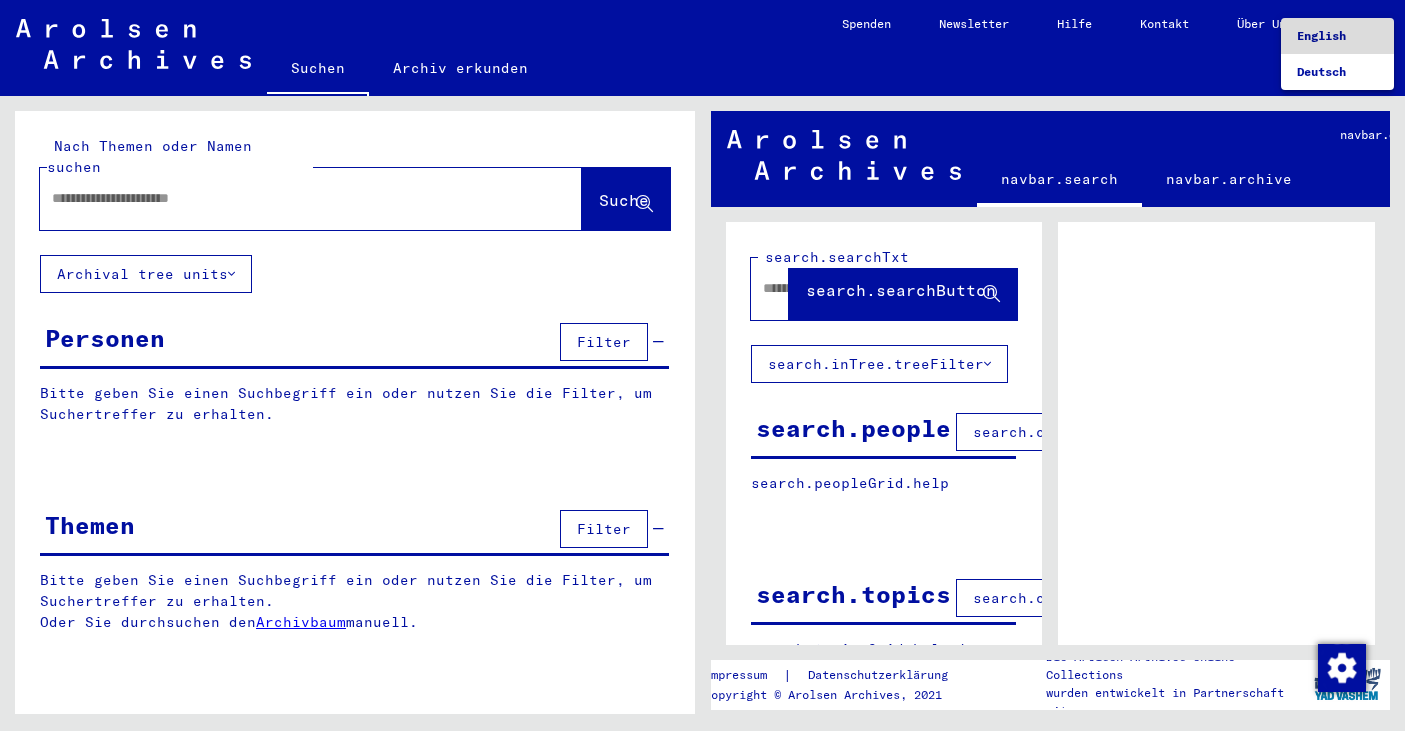 click on "English" at bounding box center (1321, 35) 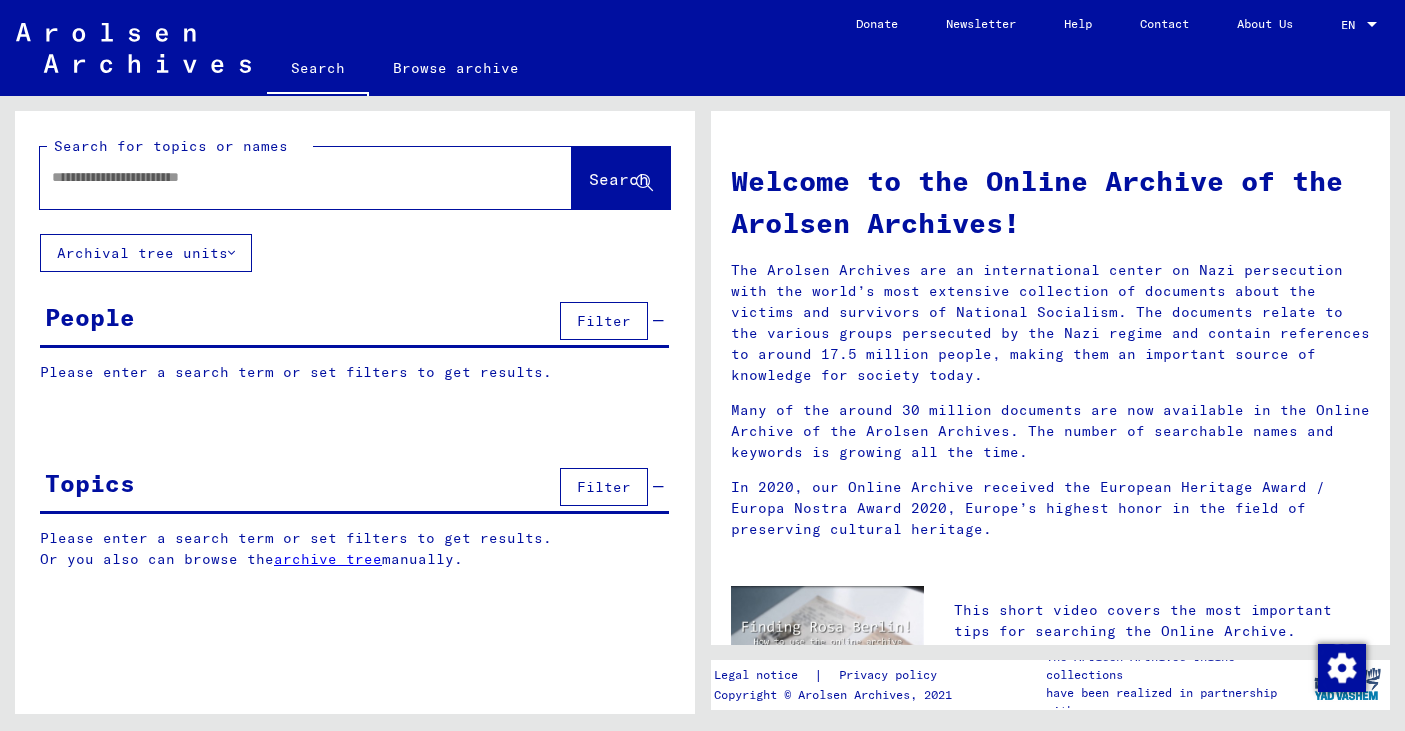 click at bounding box center [282, 177] 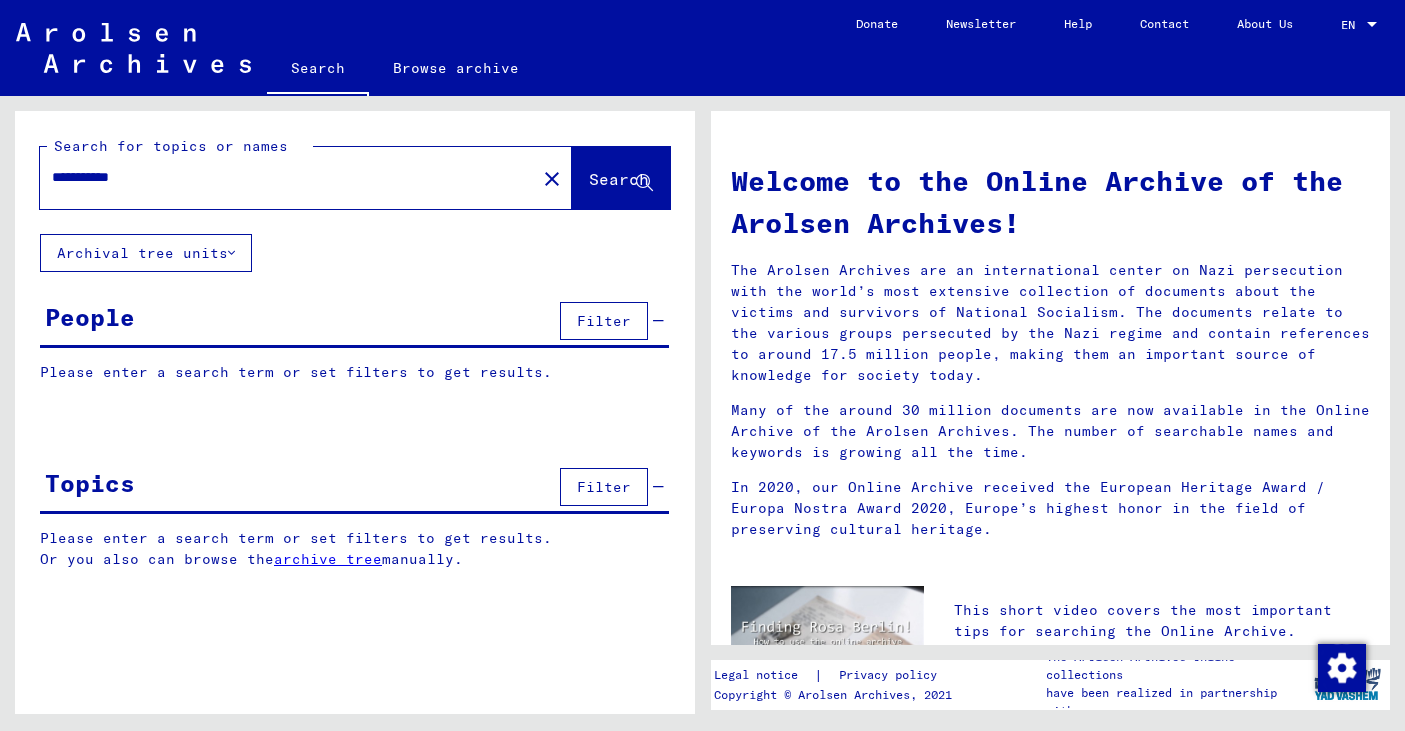 type on "**********" 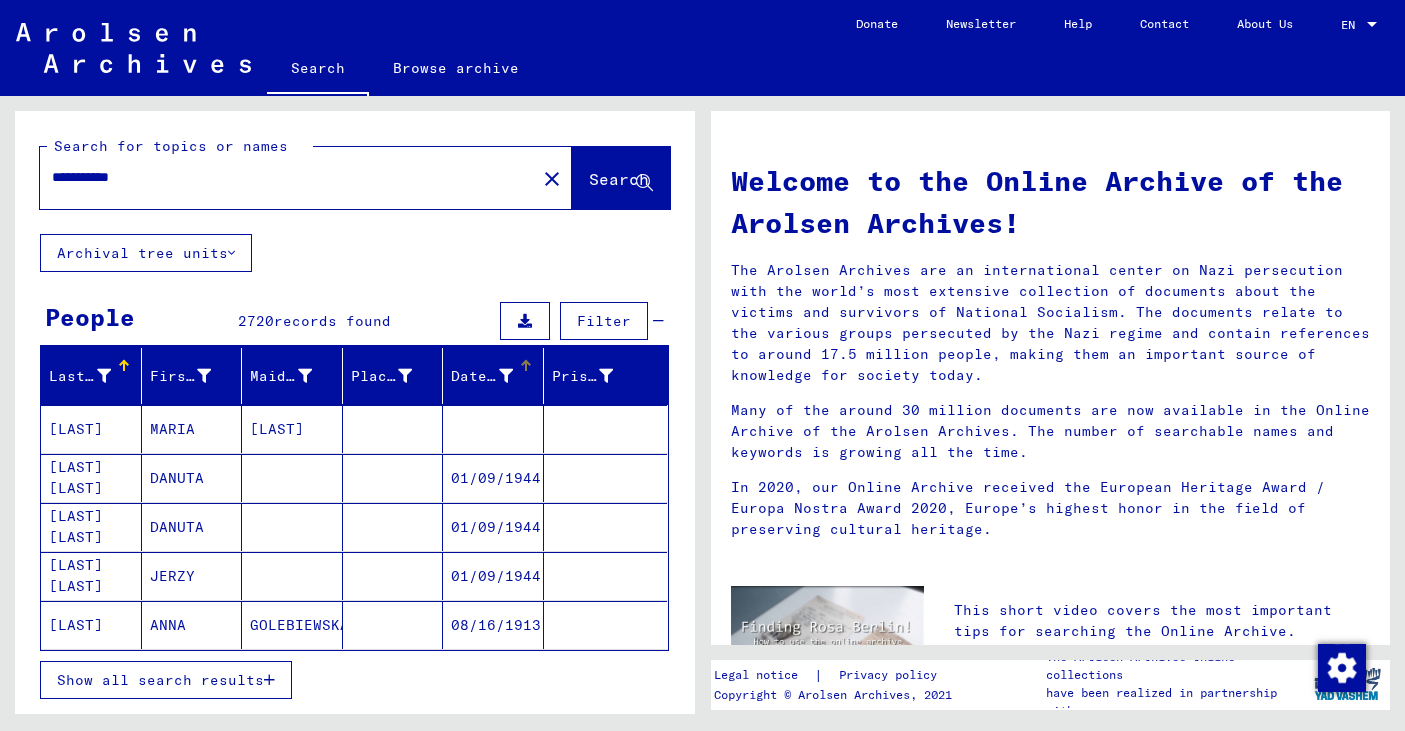click on "Date of Birth" at bounding box center [482, 376] 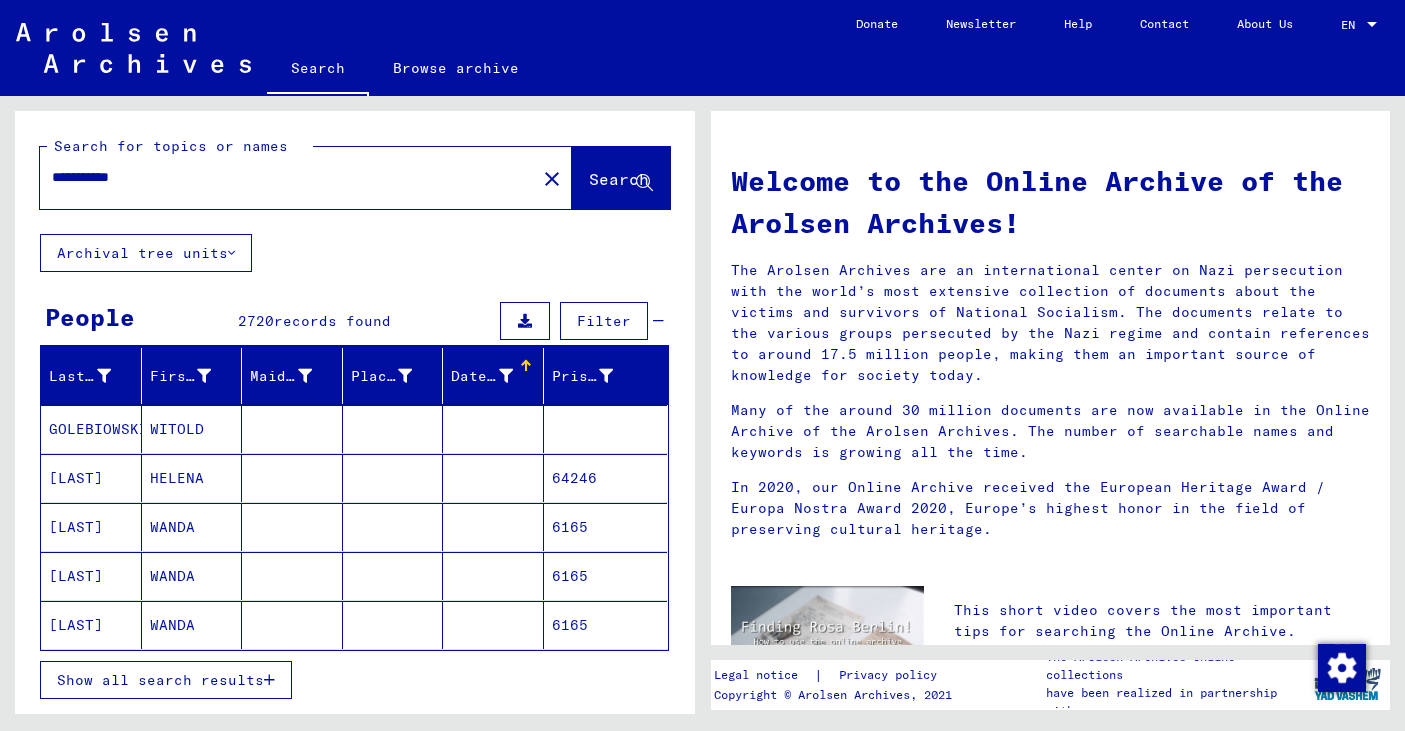 click on "Date of Birth" at bounding box center [482, 376] 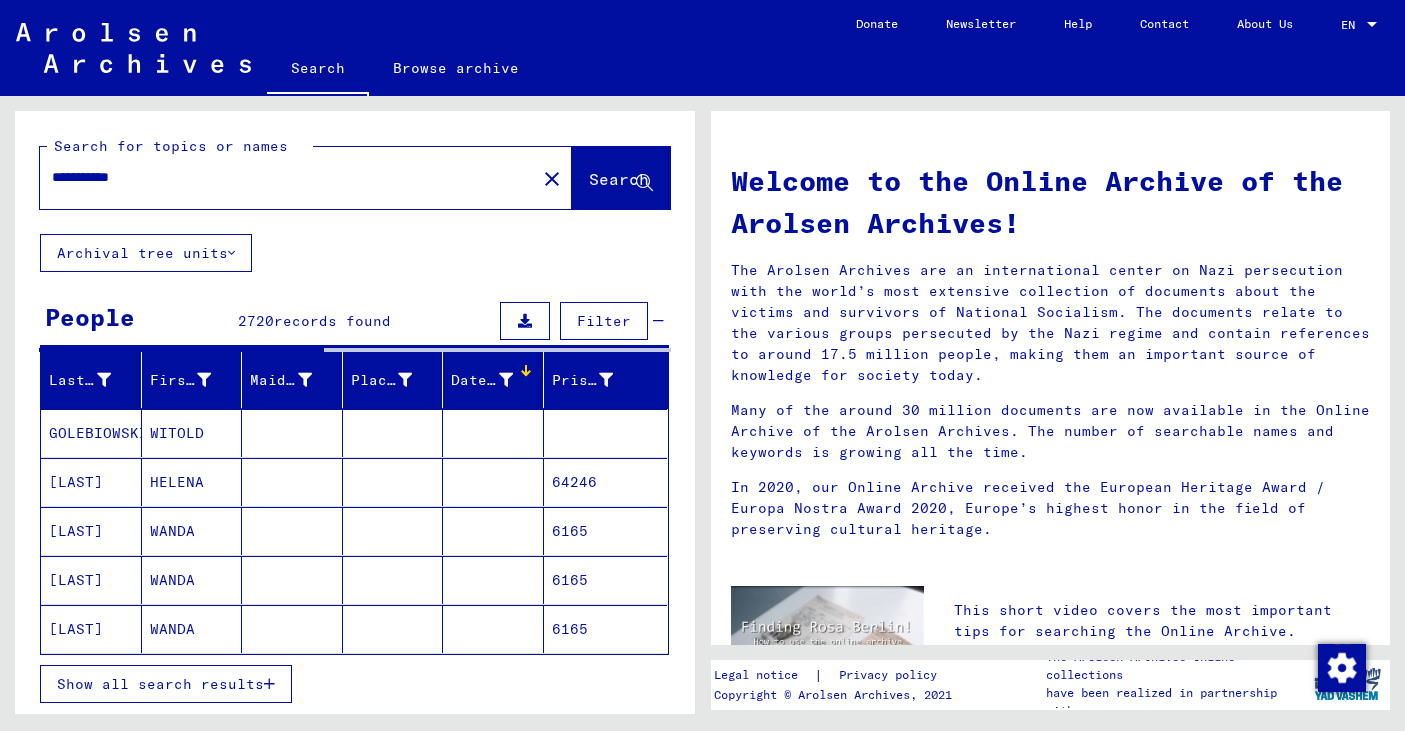 click at bounding box center (506, 380) 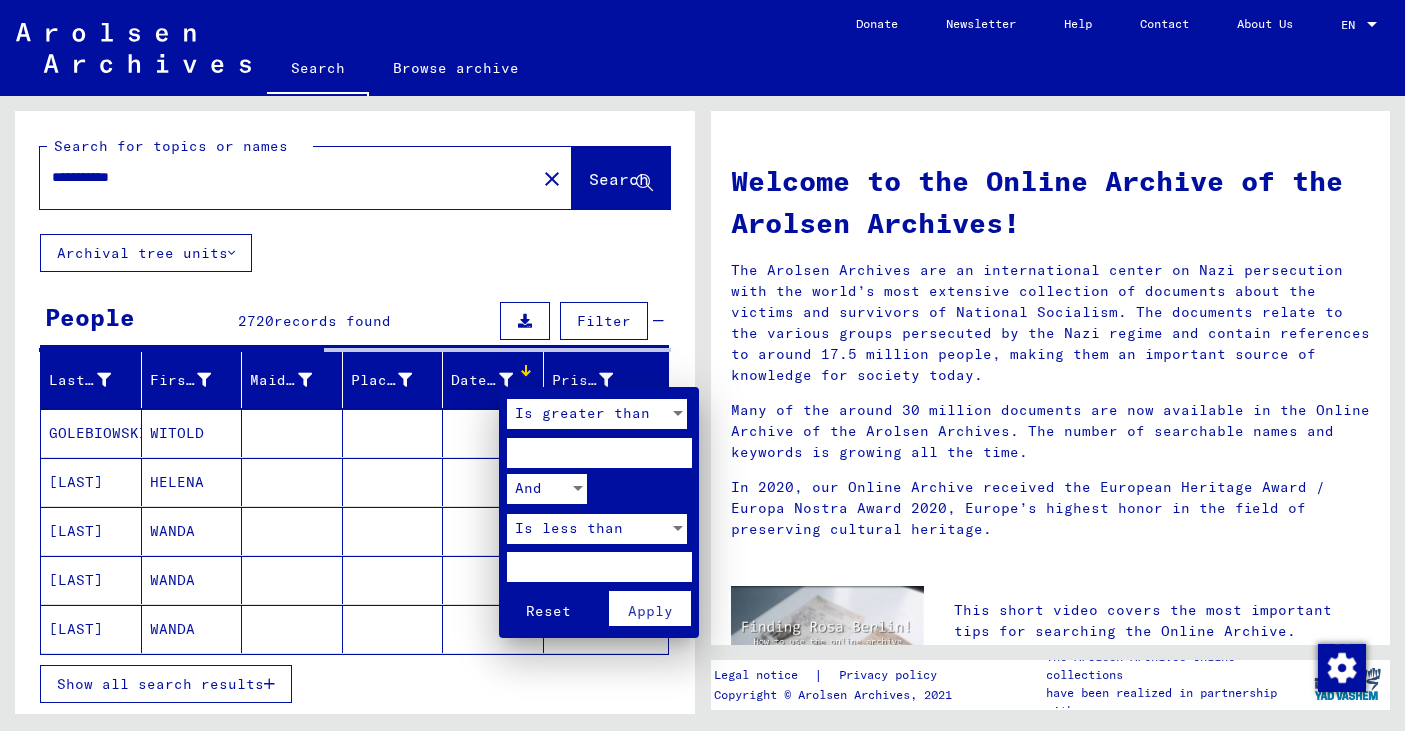 click at bounding box center (599, 453) 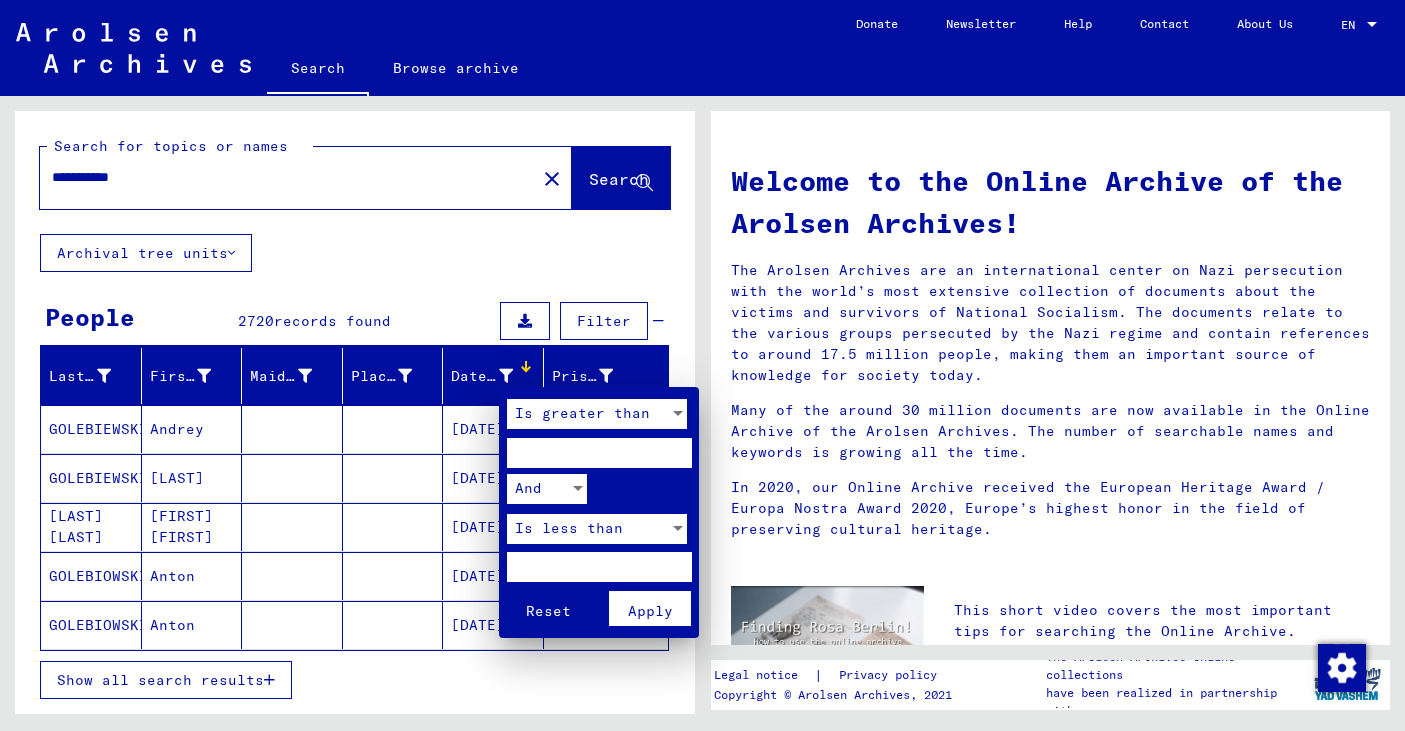 type on "****" 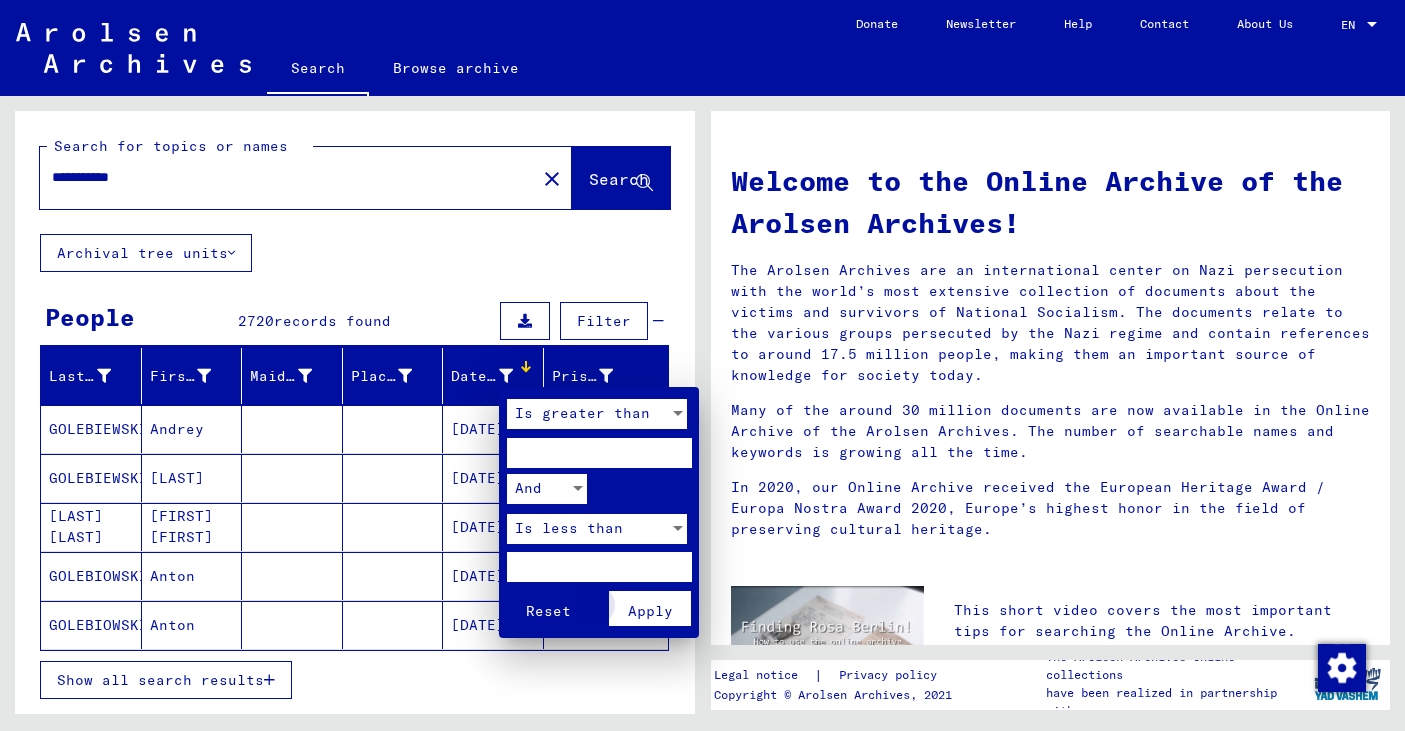 click on "Apply" at bounding box center (650, 611) 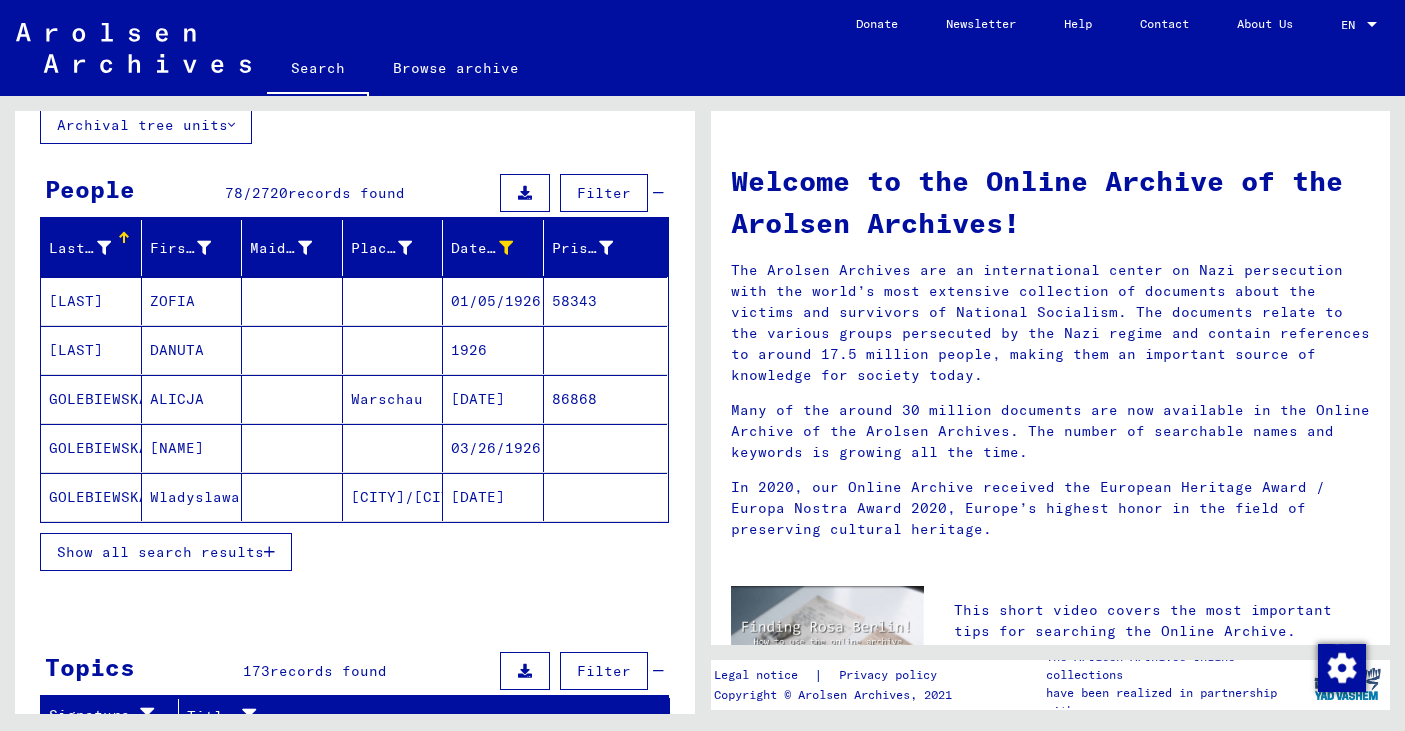 scroll, scrollTop: 134, scrollLeft: 0, axis: vertical 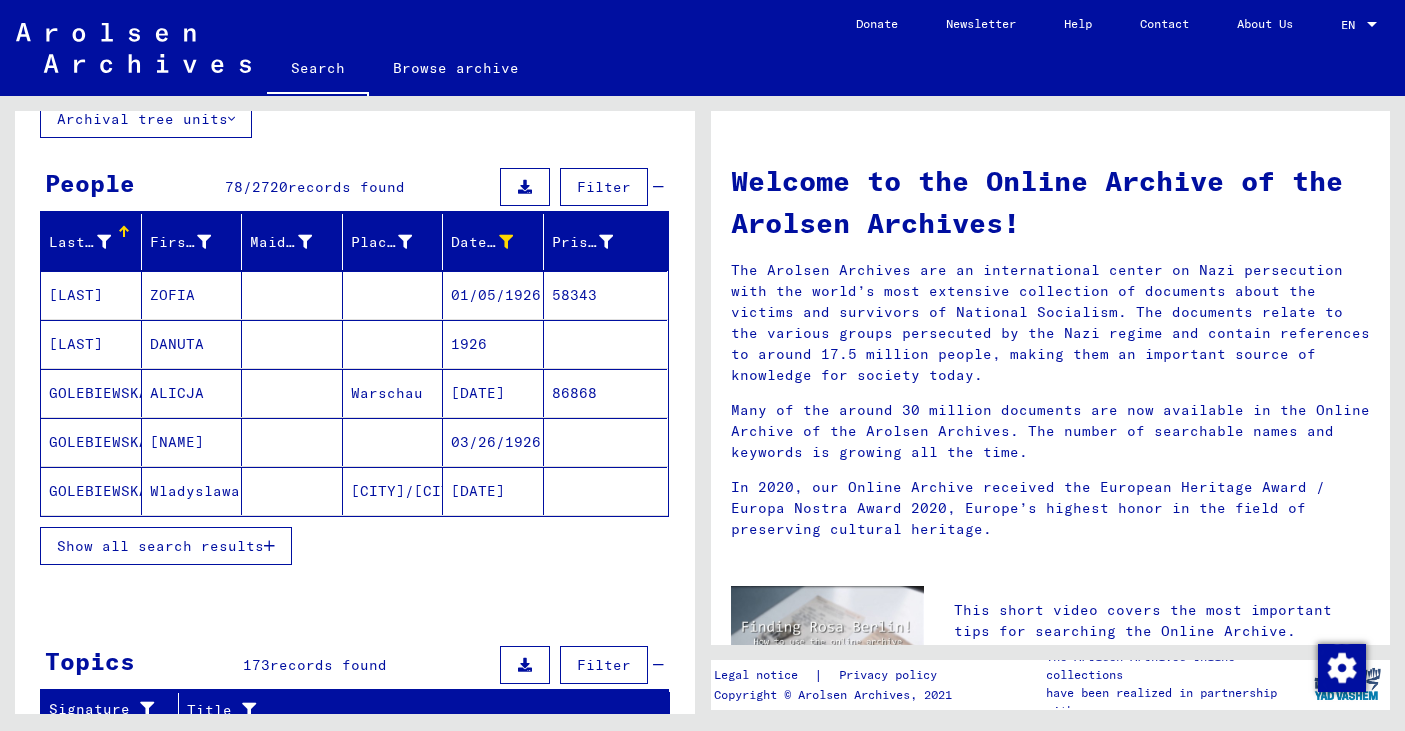click on "Show all search results" at bounding box center [166, 546] 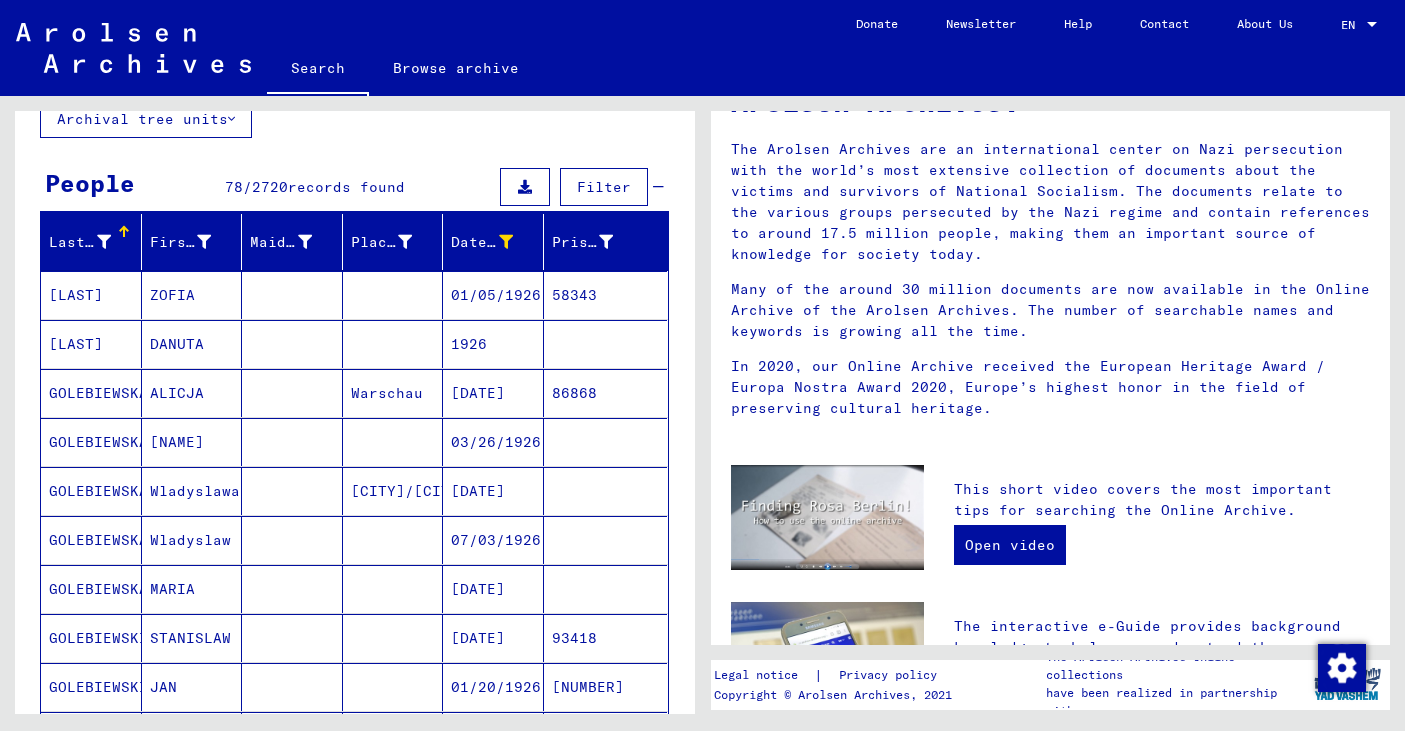 scroll, scrollTop: 153, scrollLeft: 0, axis: vertical 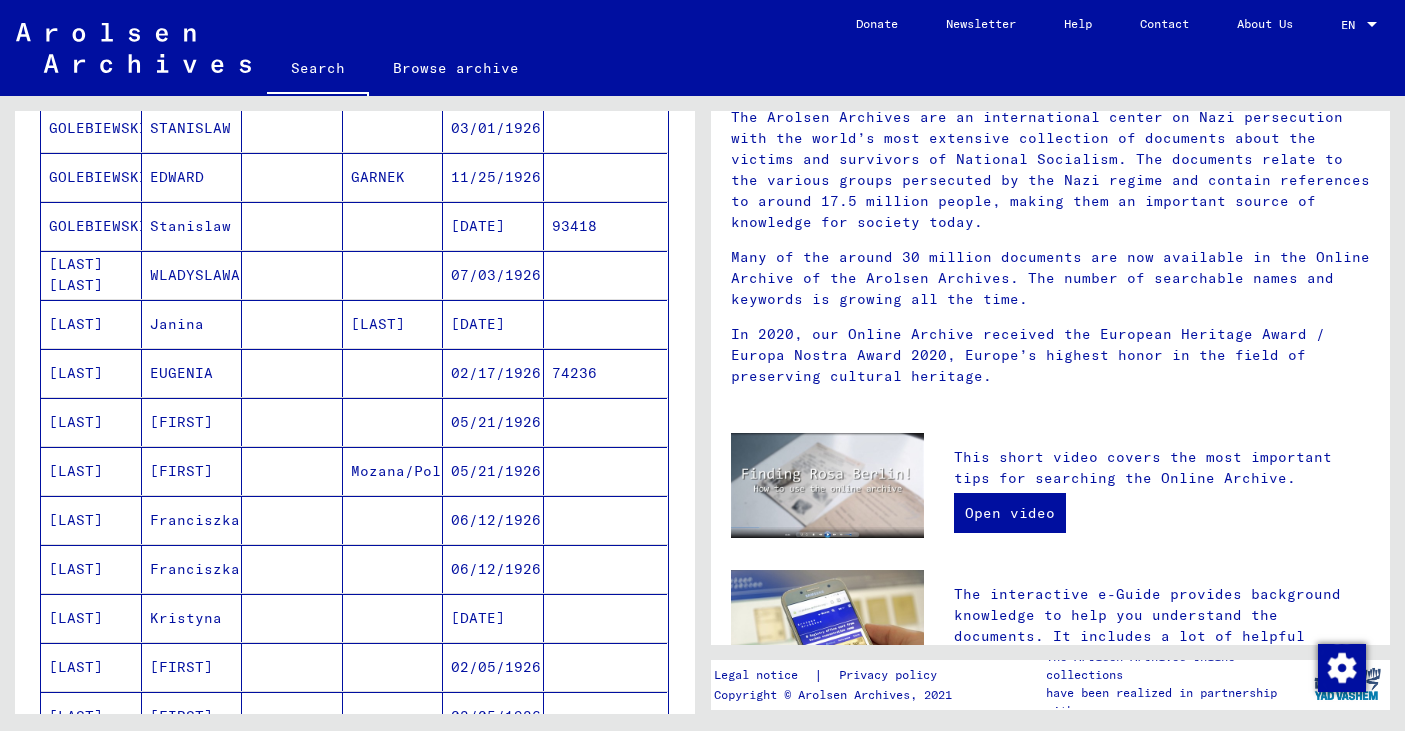click on "[LAST]" at bounding box center [91, 422] 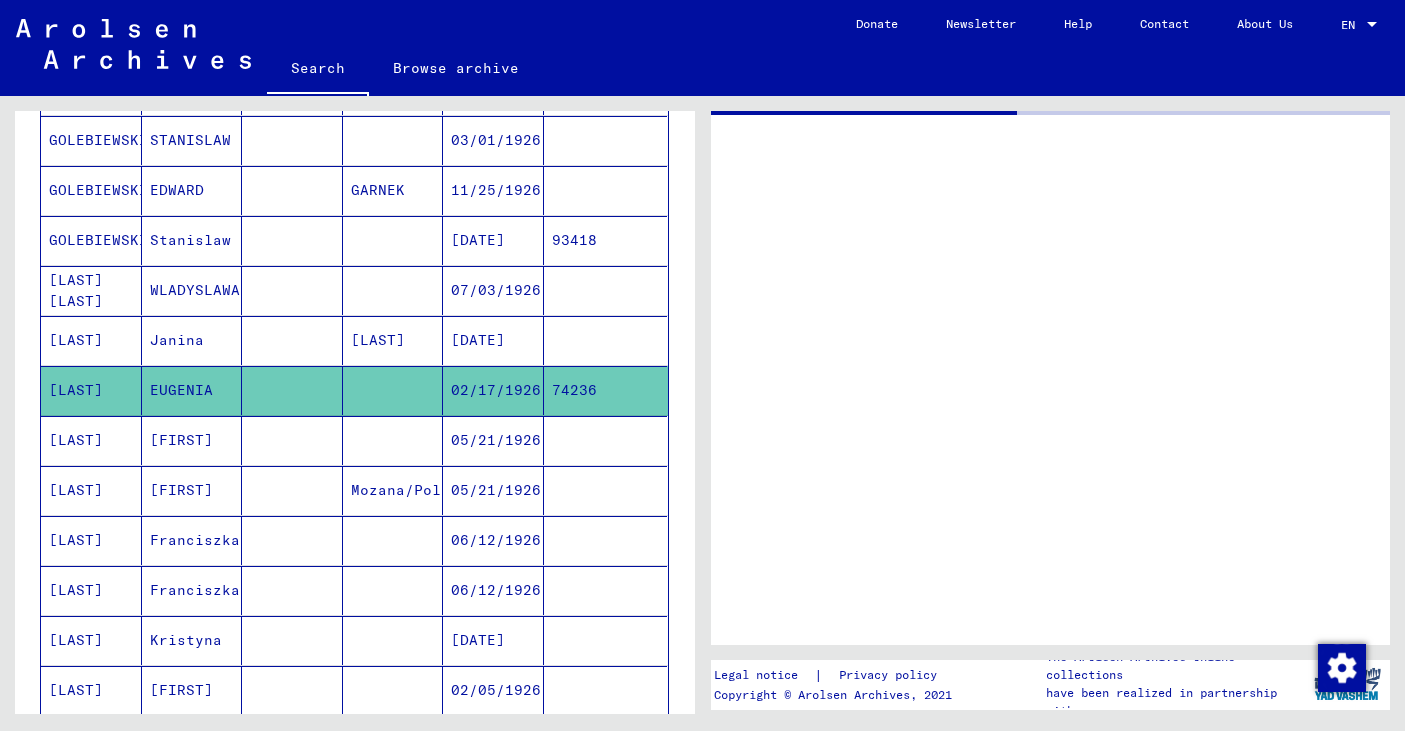 scroll, scrollTop: 0, scrollLeft: 0, axis: both 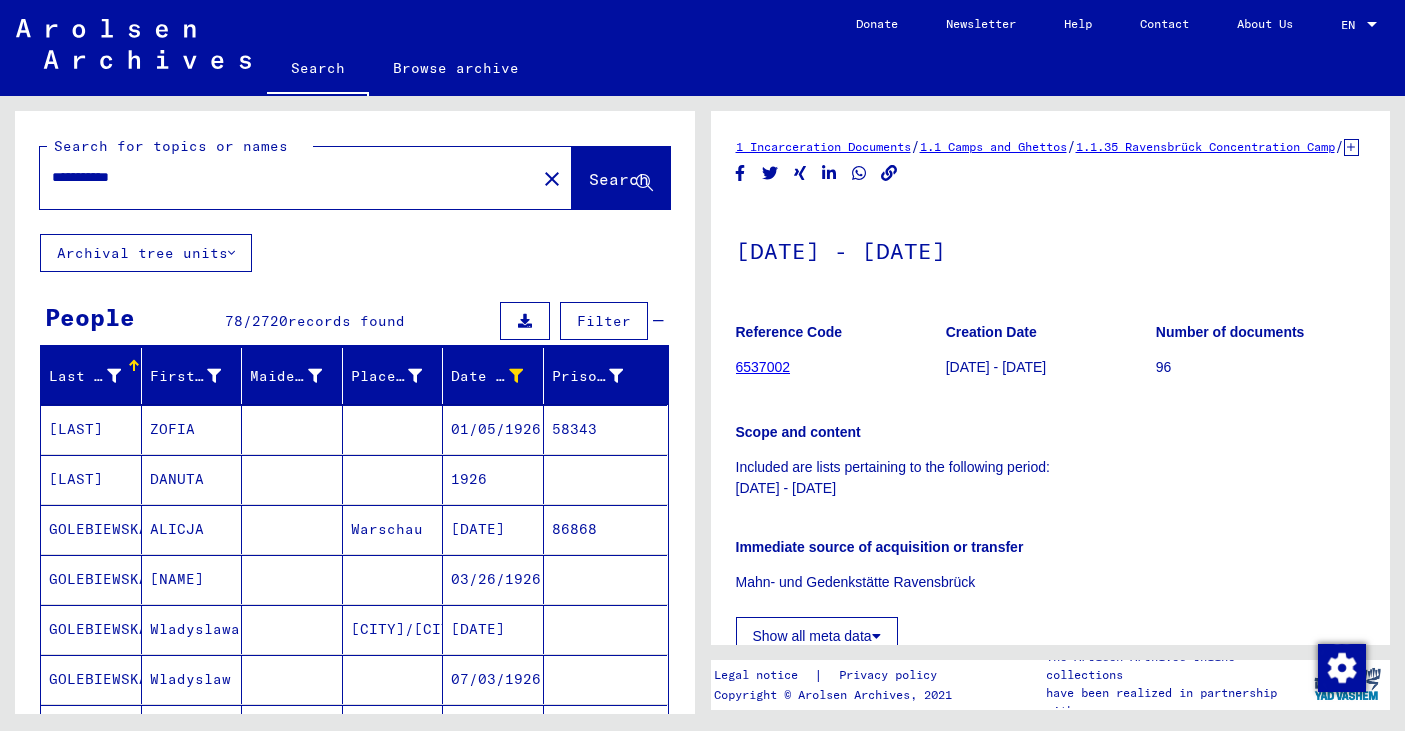 click on "**********" 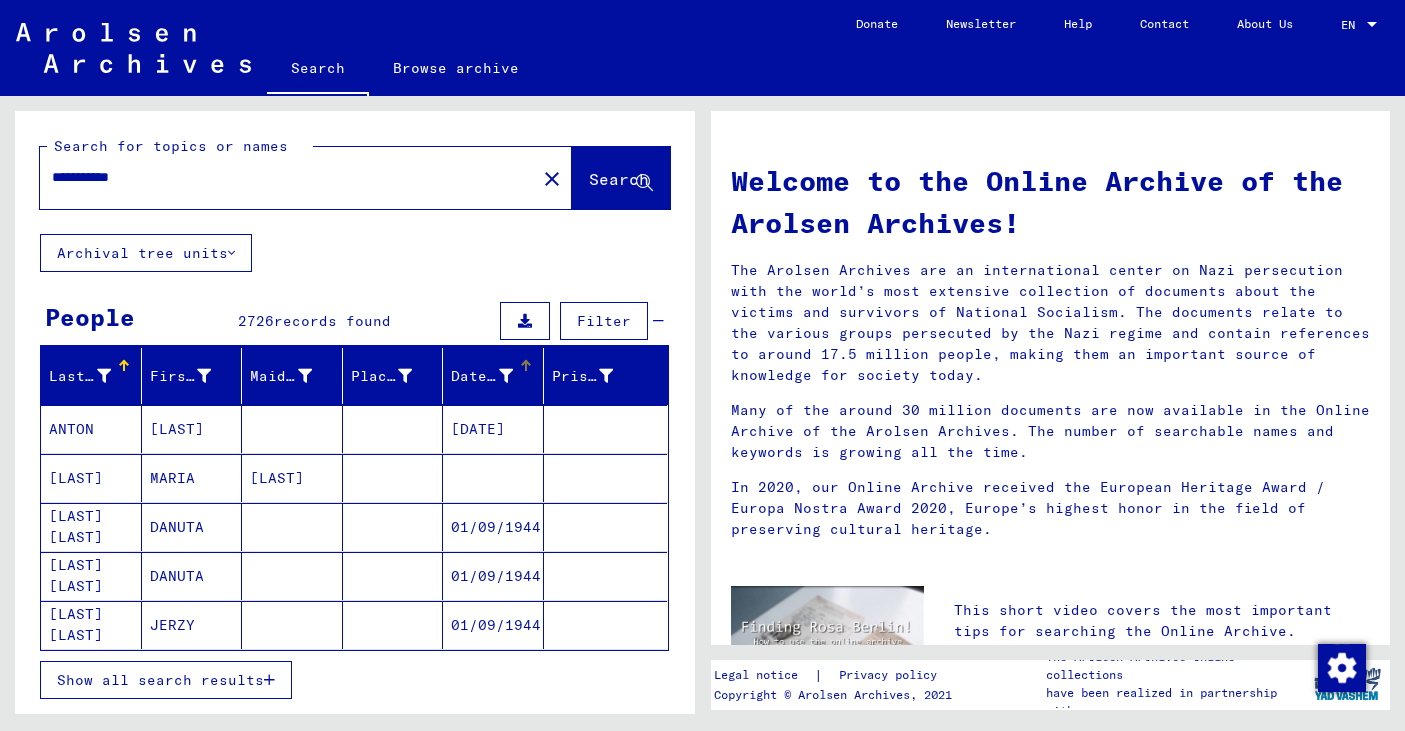 click at bounding box center (506, 376) 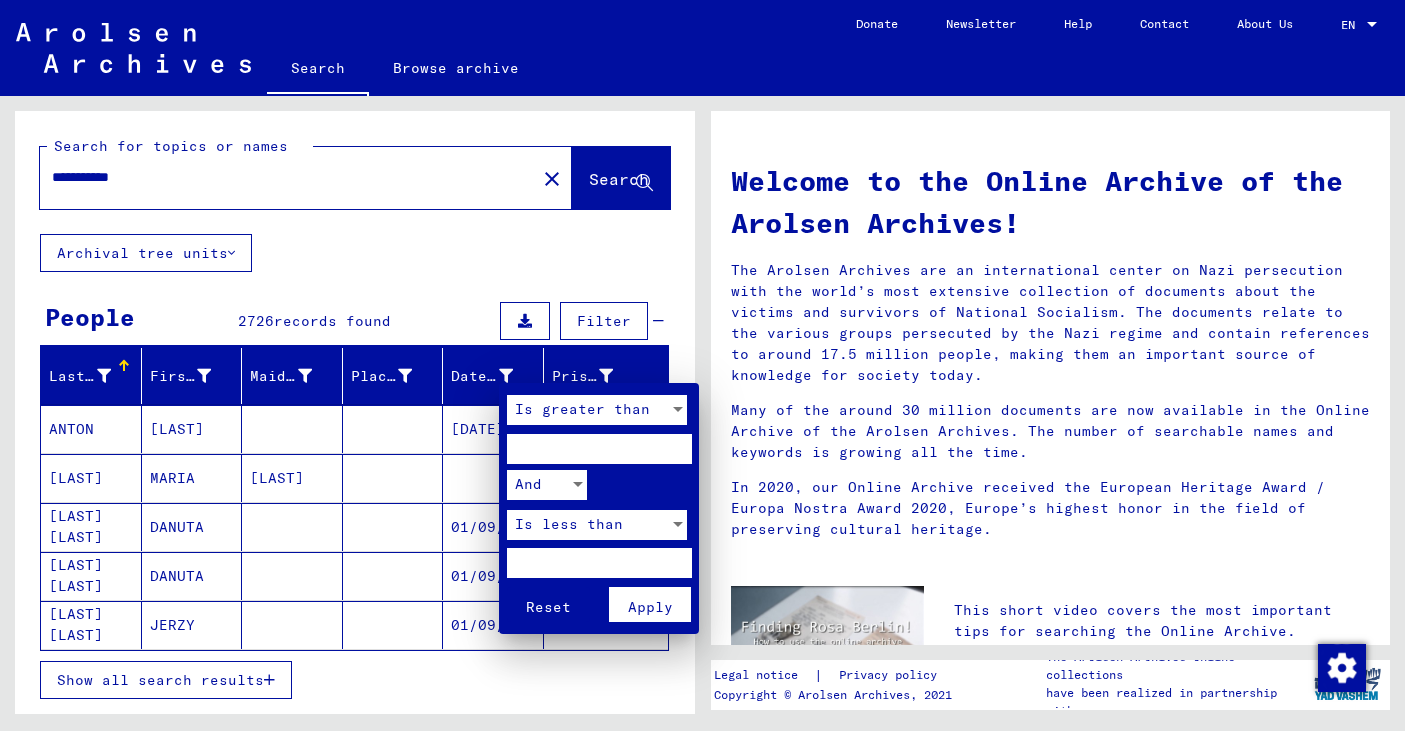 click at bounding box center [599, 449] 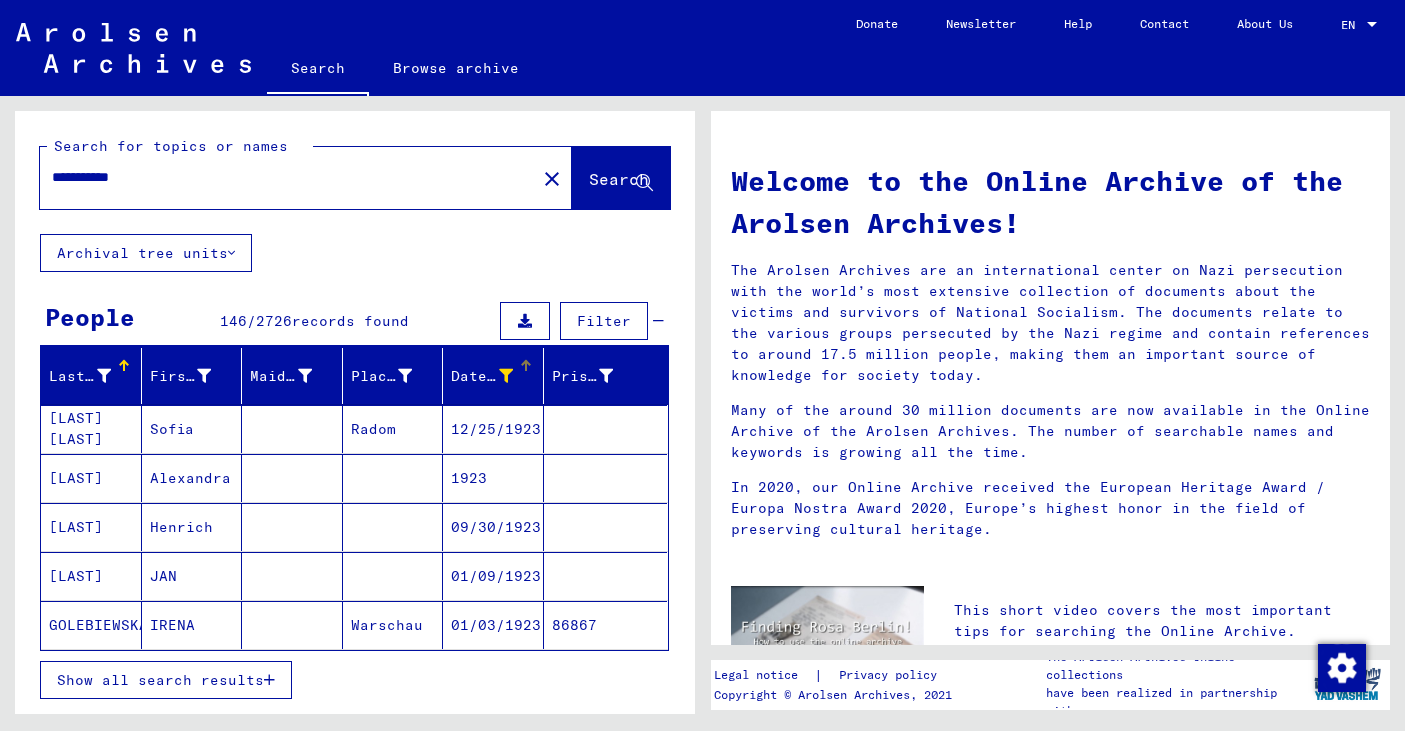 click on "Show all search results" at bounding box center (160, 680) 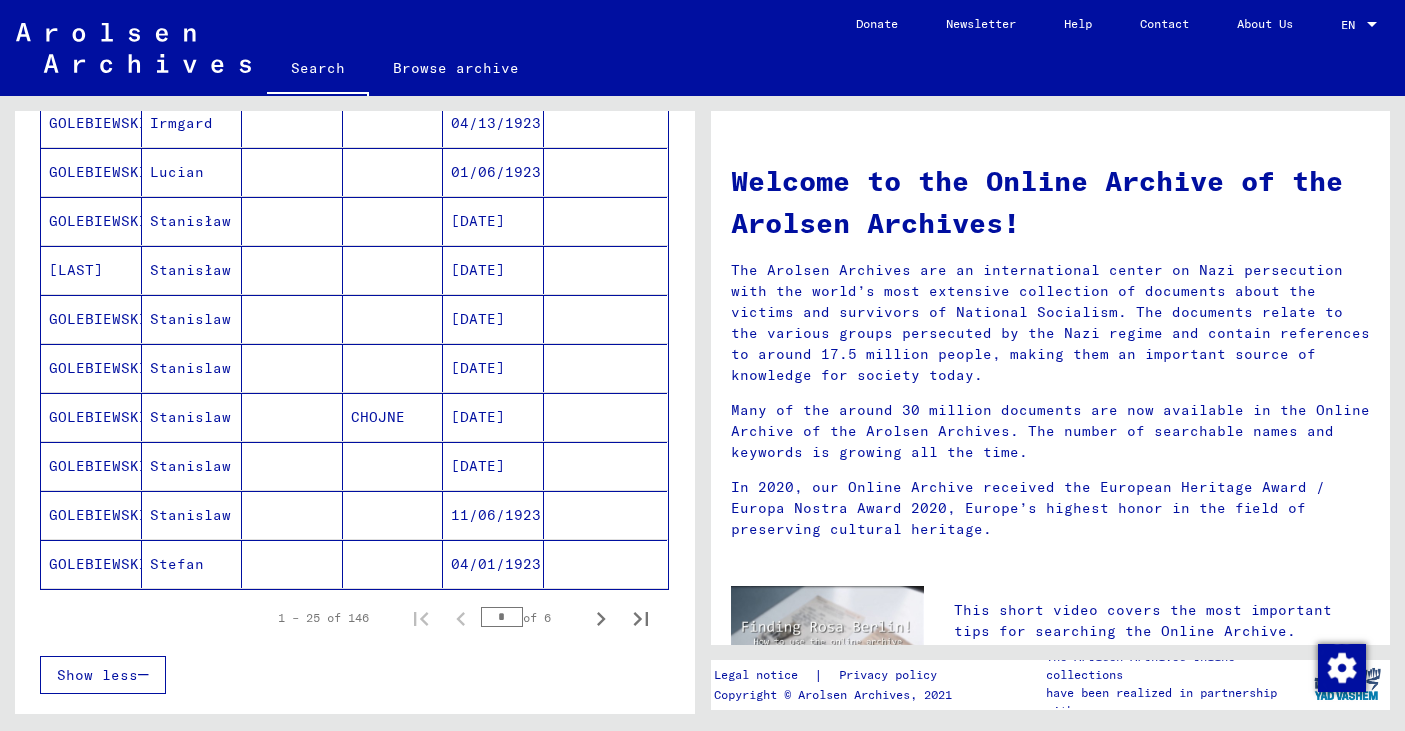 scroll, scrollTop: 1047, scrollLeft: 0, axis: vertical 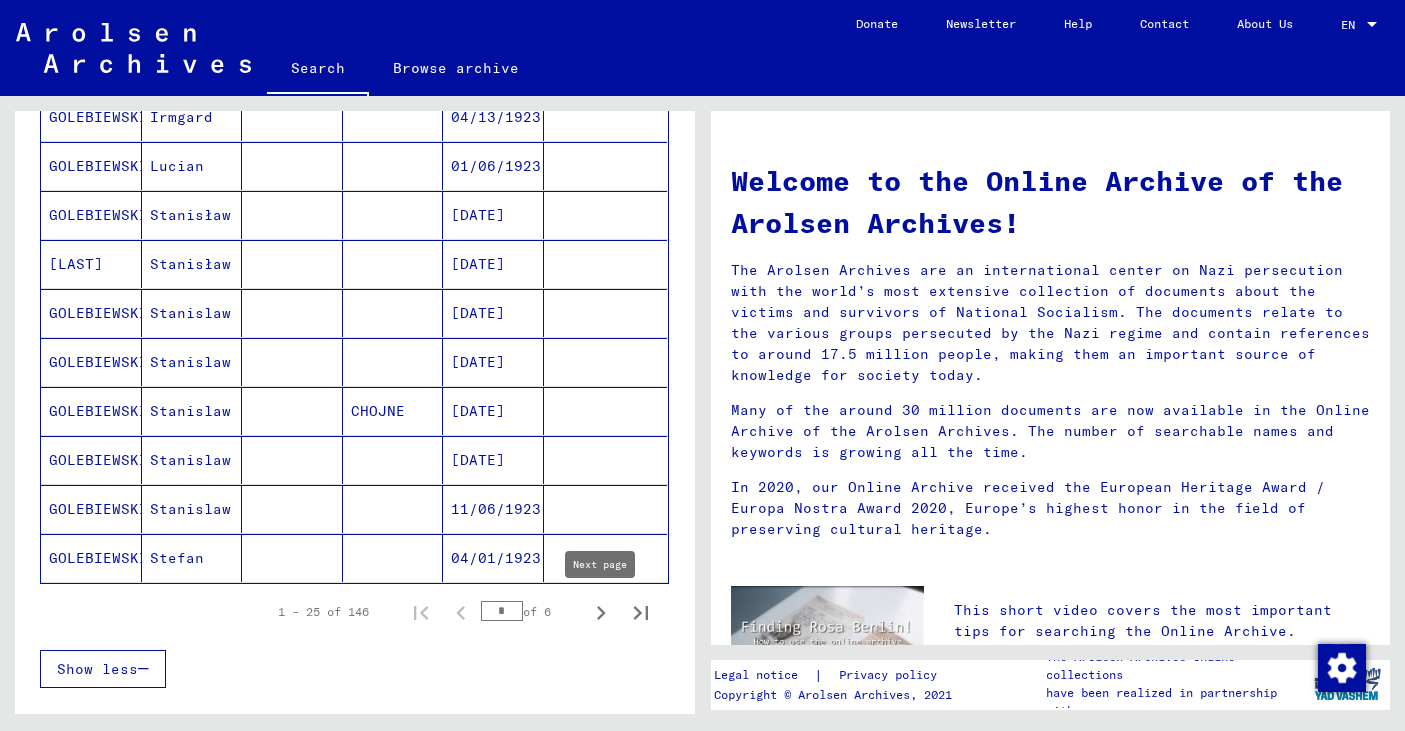click 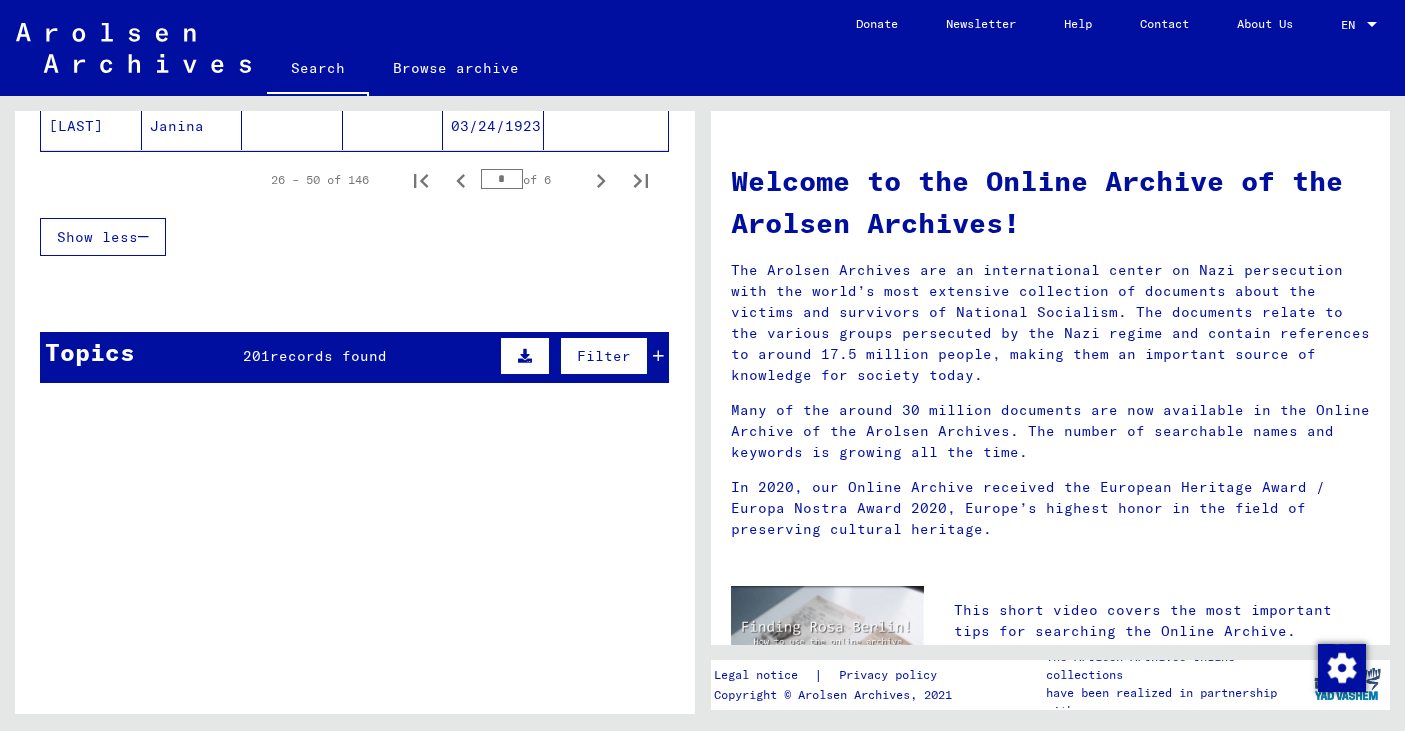 scroll, scrollTop: 1441, scrollLeft: 0, axis: vertical 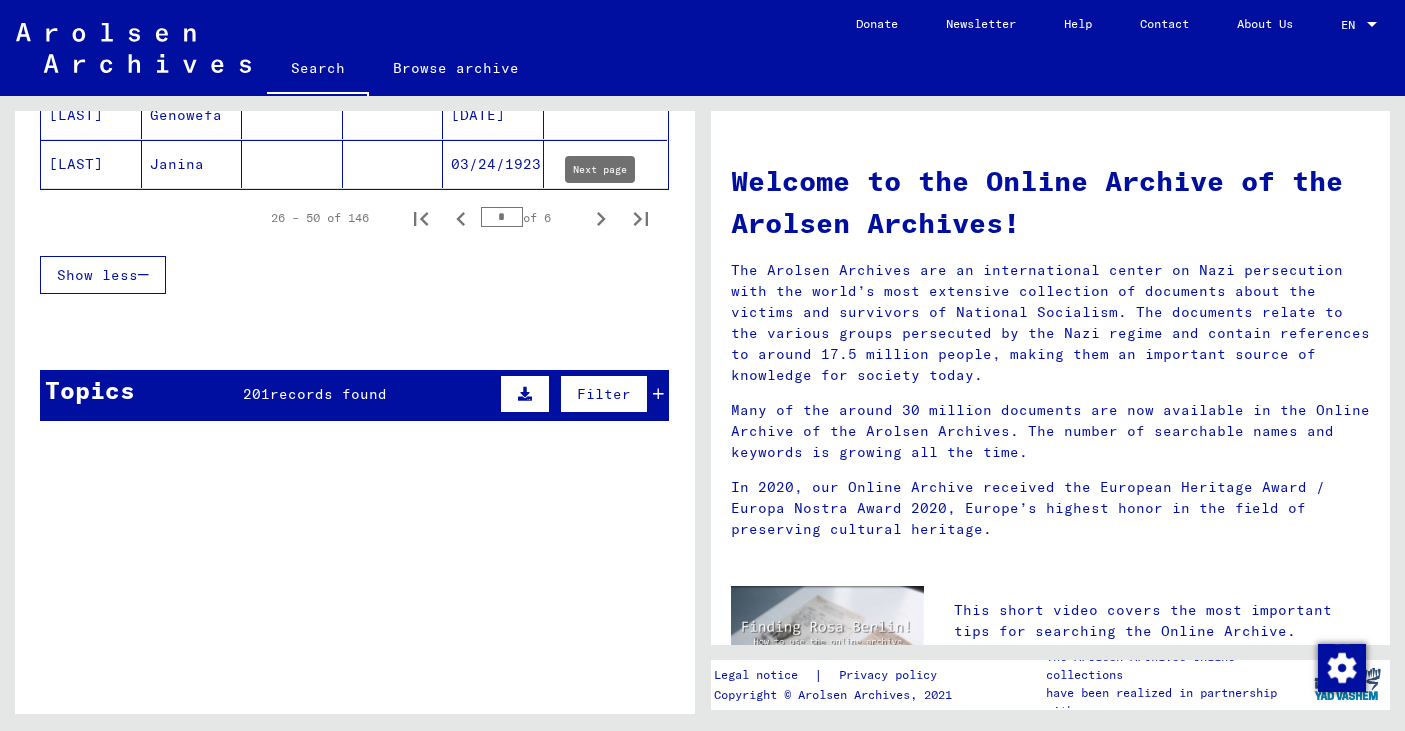 click 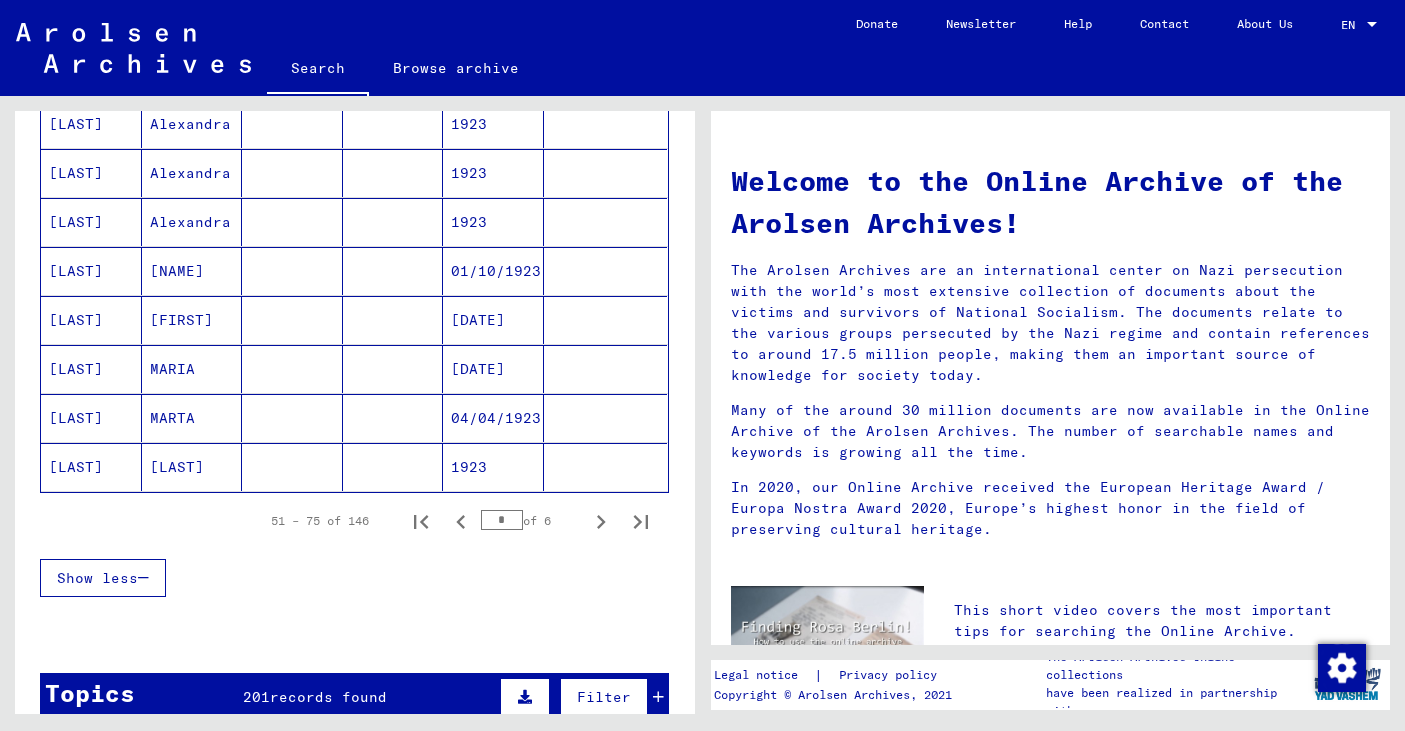 scroll, scrollTop: 1145, scrollLeft: 0, axis: vertical 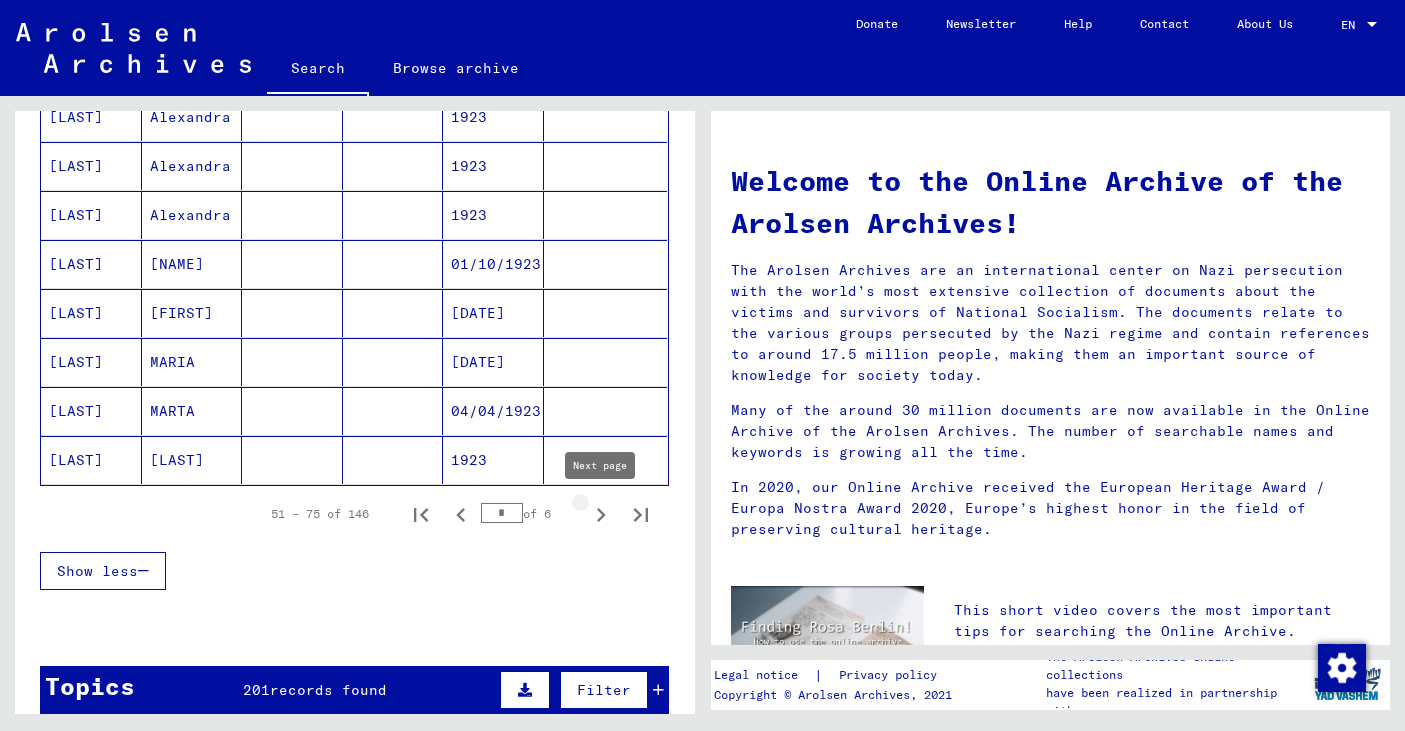 click 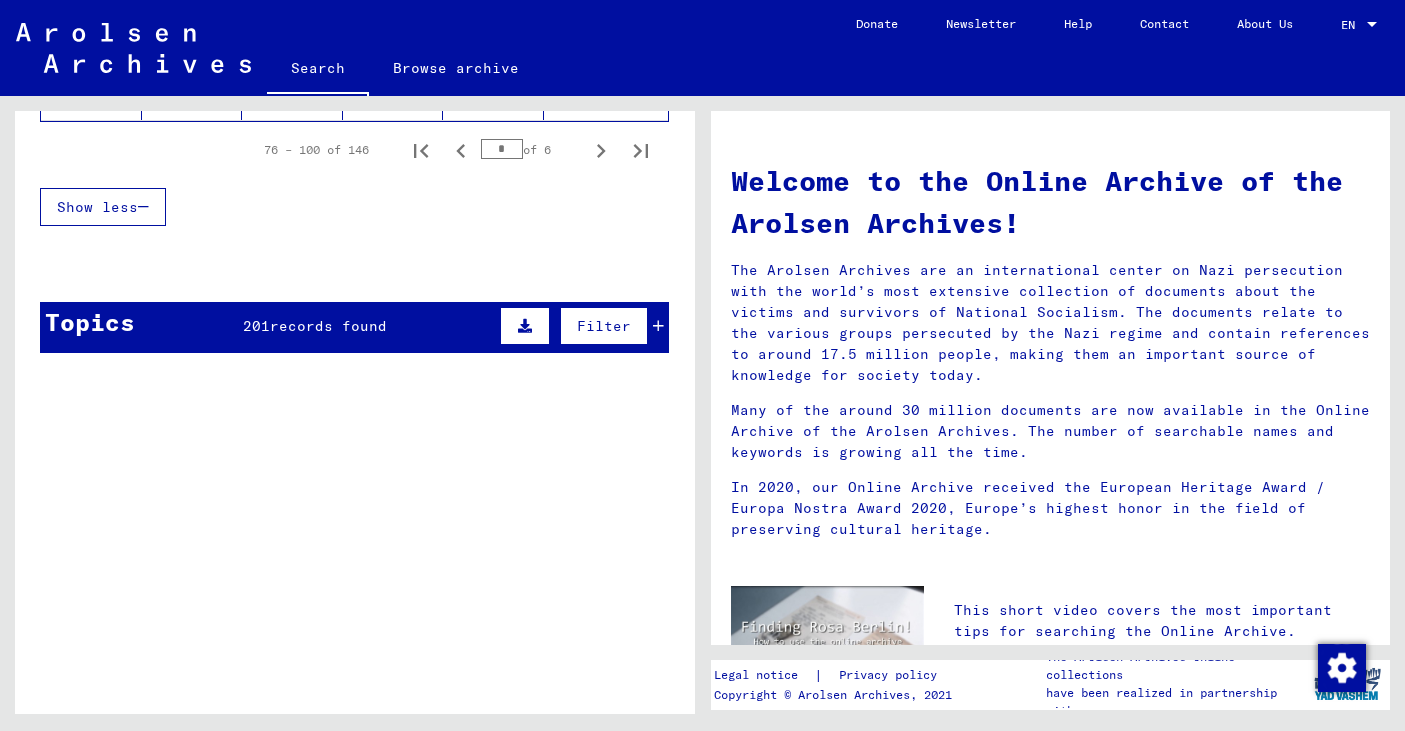 scroll, scrollTop: 1475, scrollLeft: 0, axis: vertical 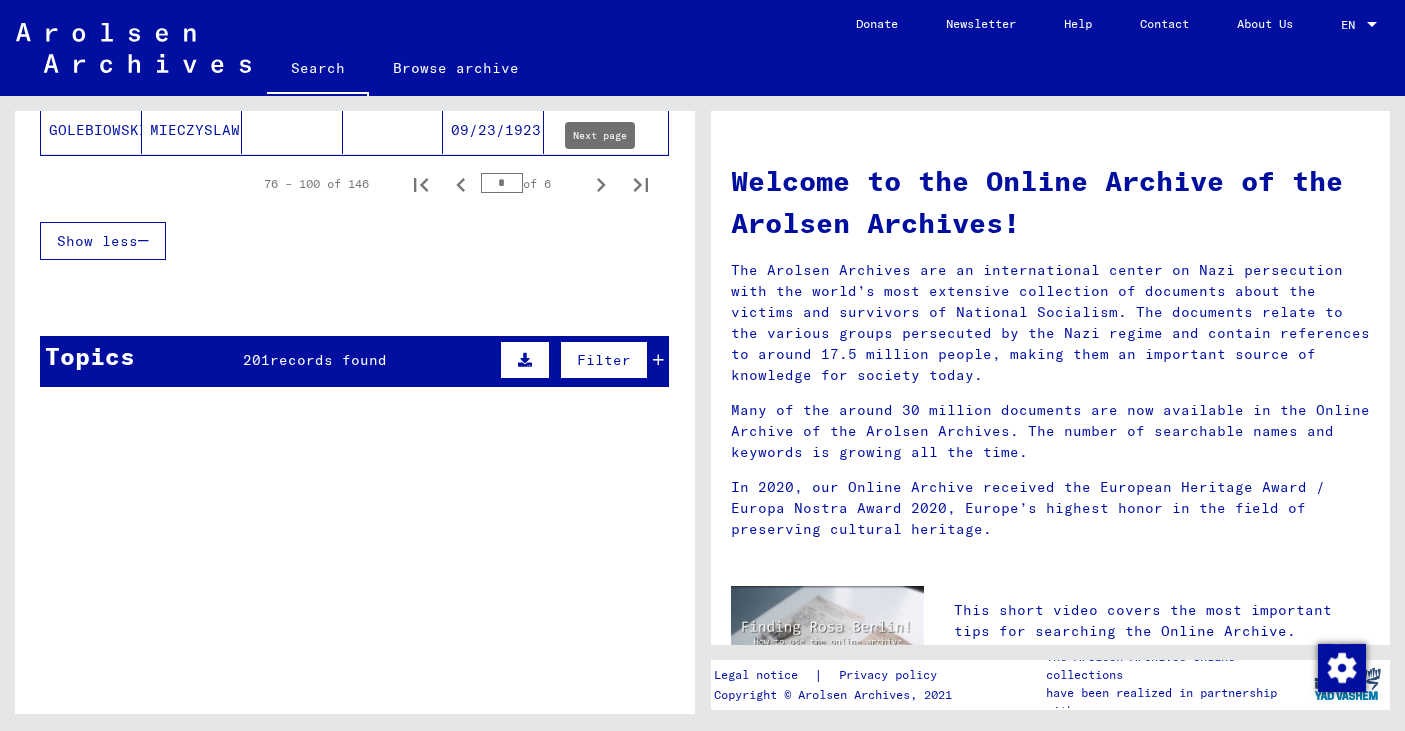 click 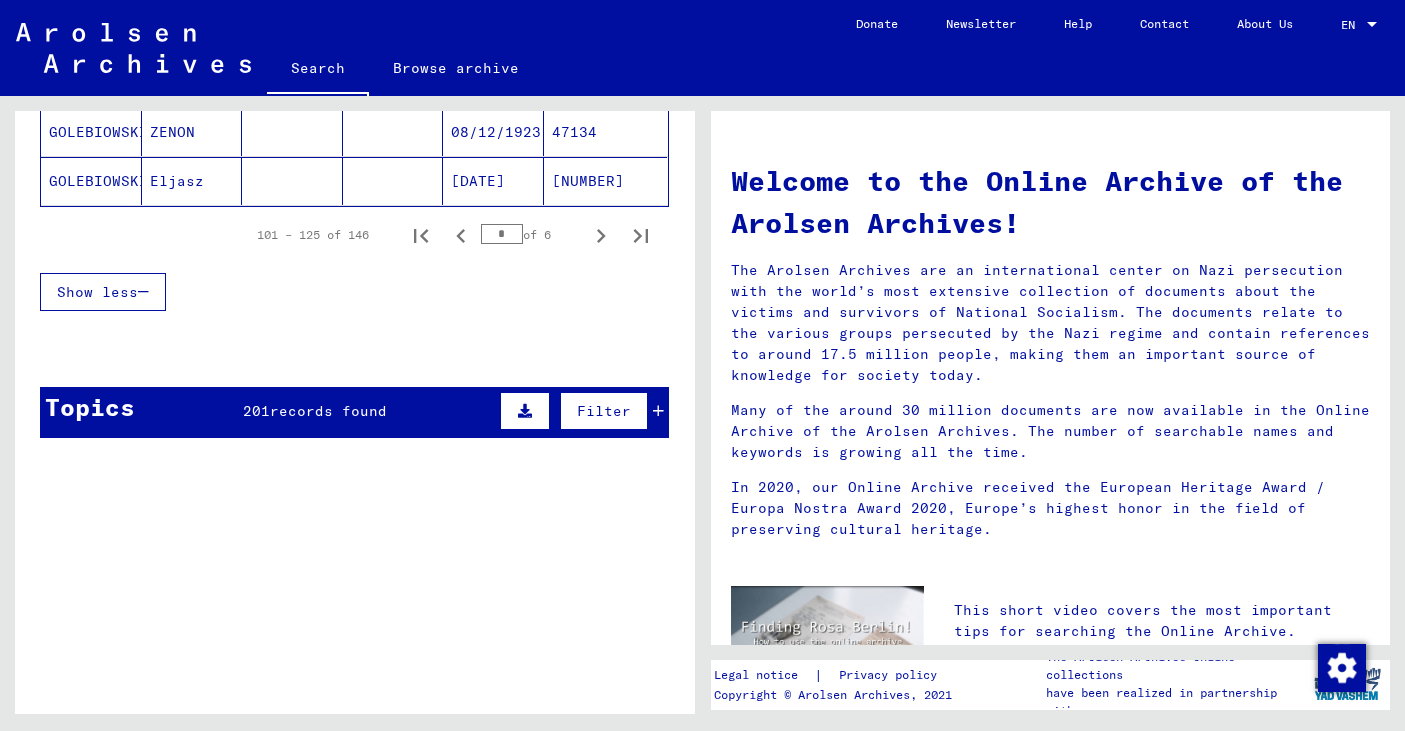 scroll, scrollTop: 1416, scrollLeft: 0, axis: vertical 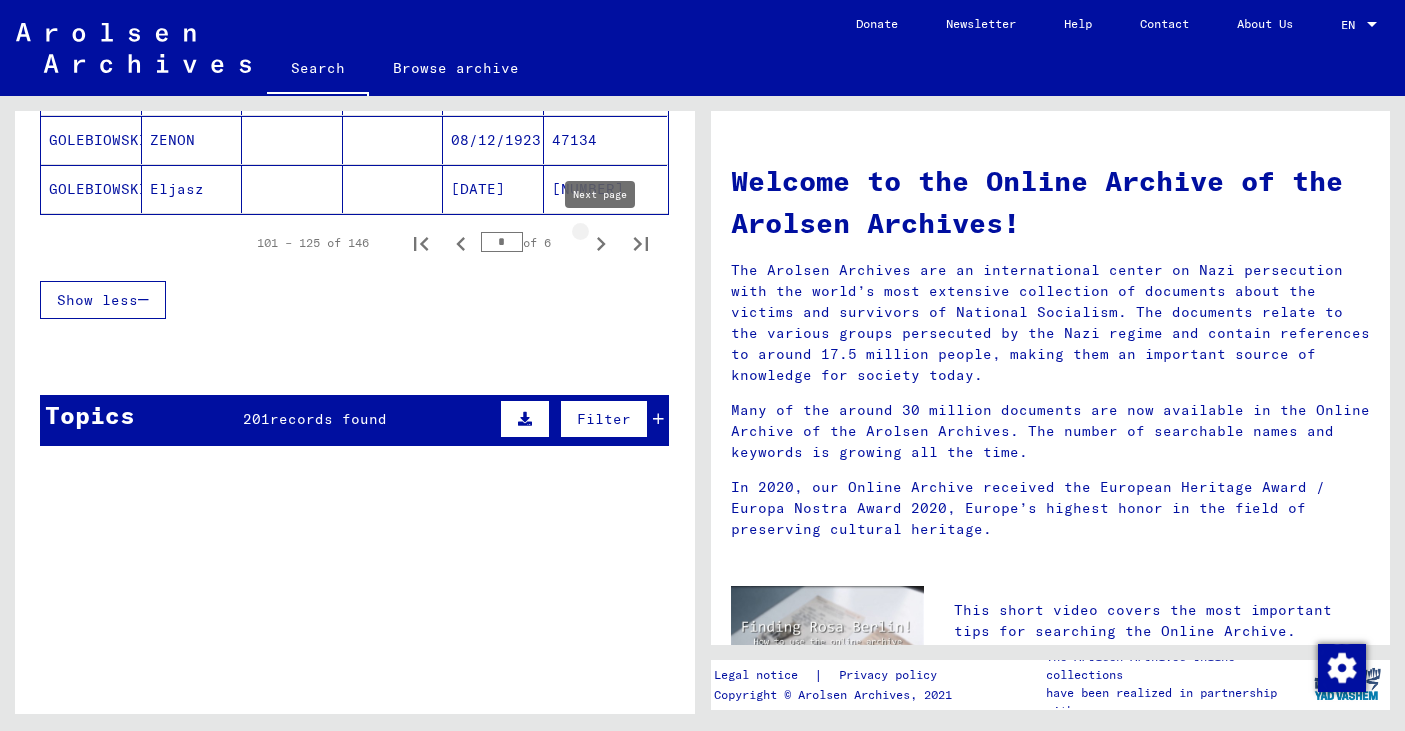 click 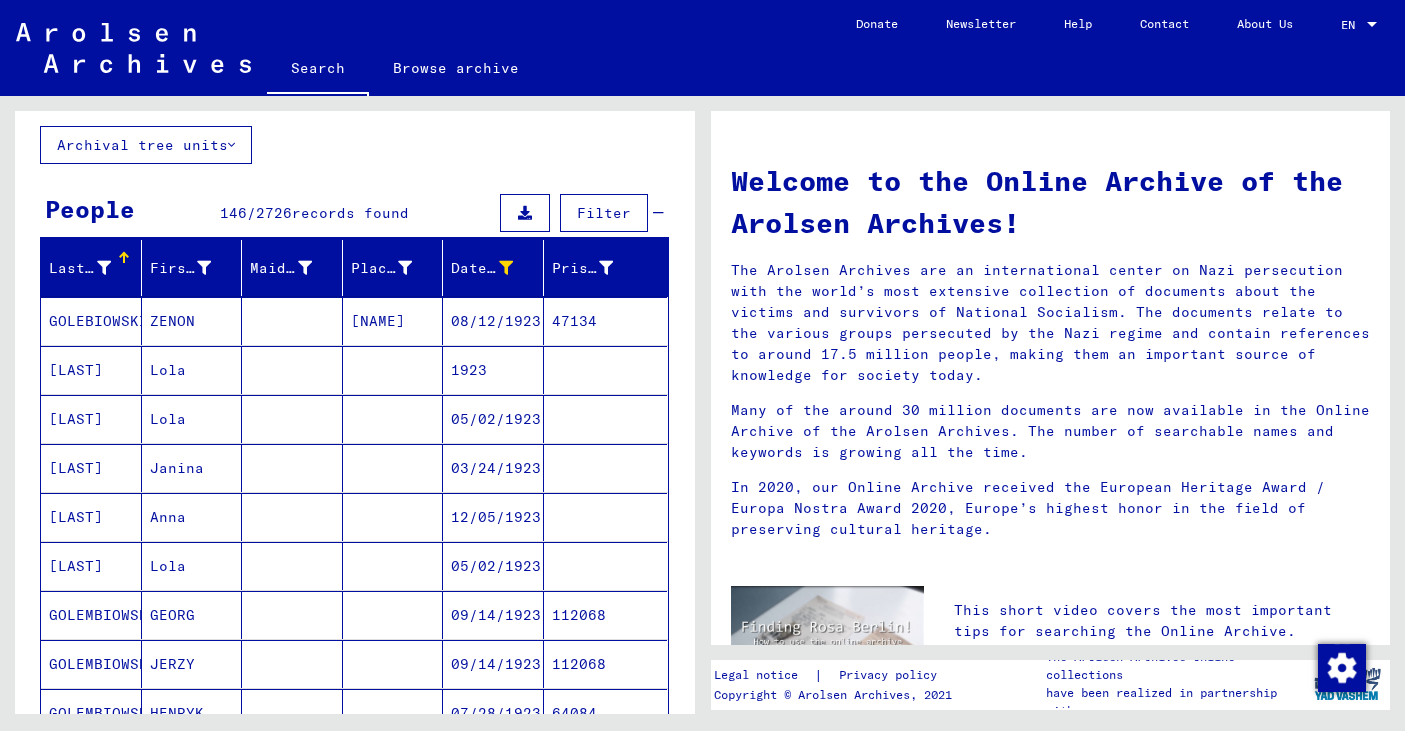 scroll, scrollTop: 0, scrollLeft: 0, axis: both 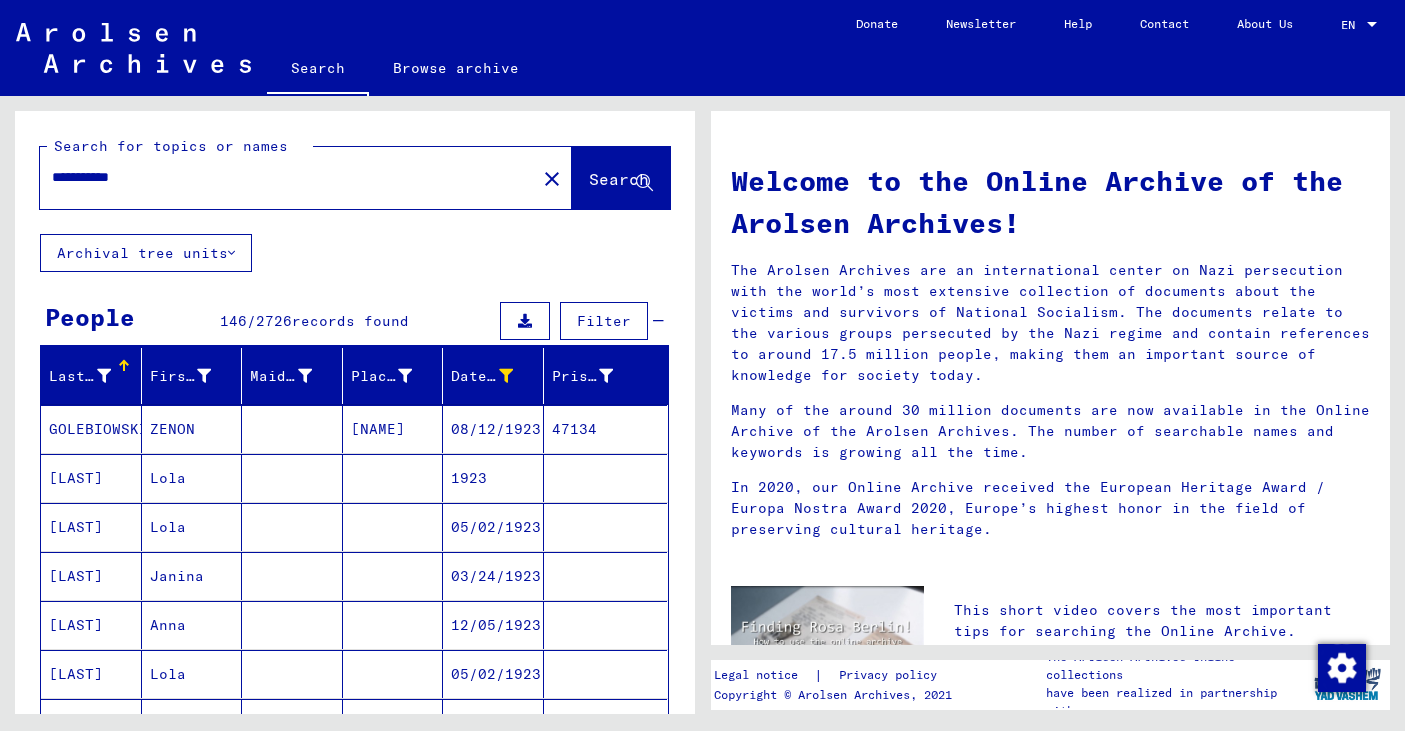 drag, startPoint x: 167, startPoint y: 176, endPoint x: -12, endPoint y: 176, distance: 179 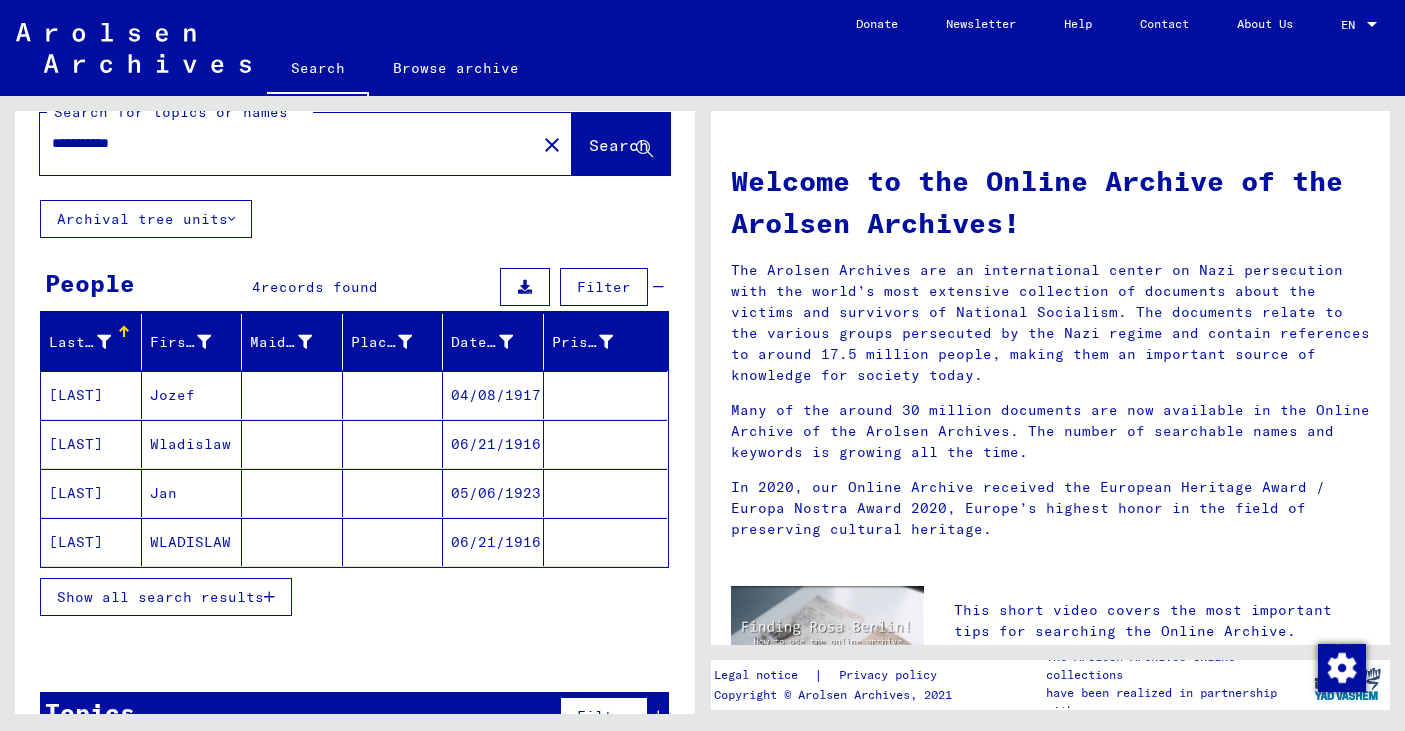 scroll, scrollTop: 32, scrollLeft: 0, axis: vertical 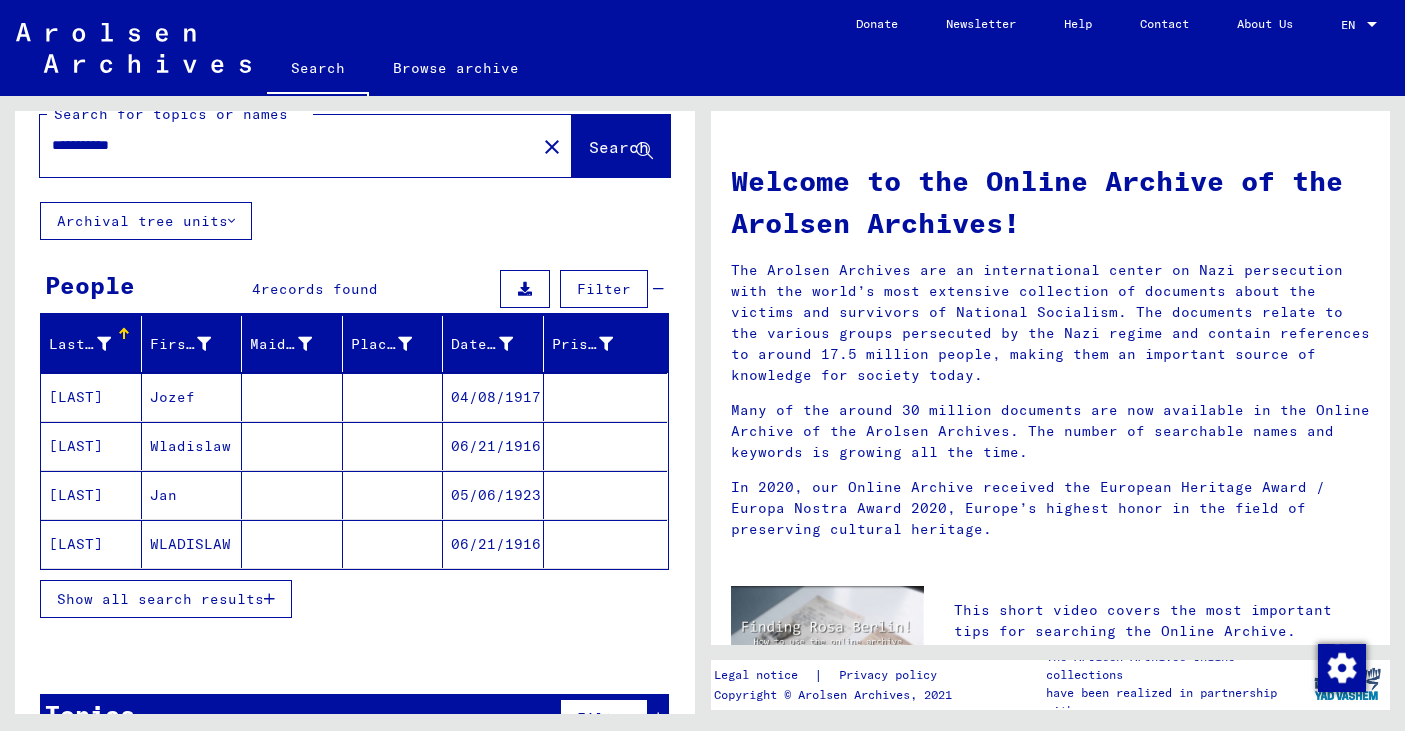 click on "[LAST]" at bounding box center [91, 446] 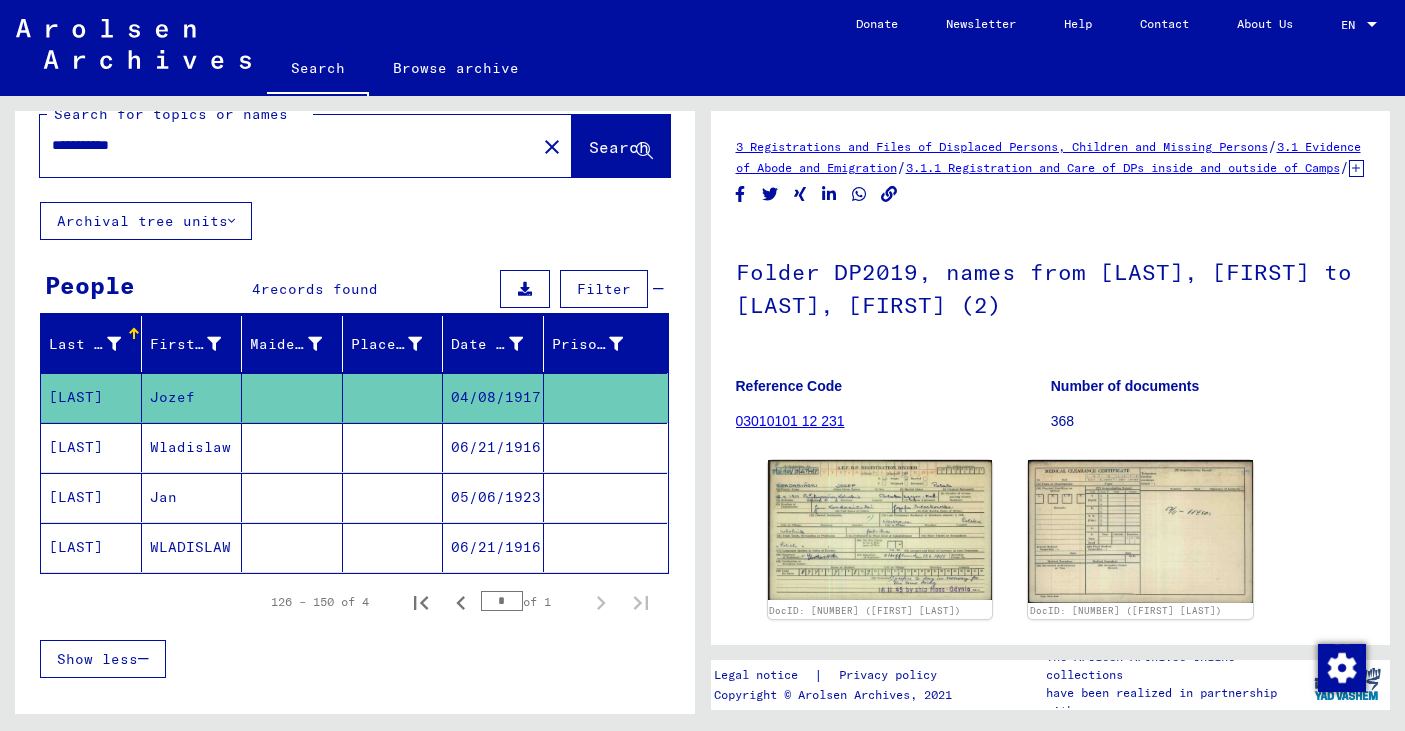 scroll, scrollTop: 0, scrollLeft: 0, axis: both 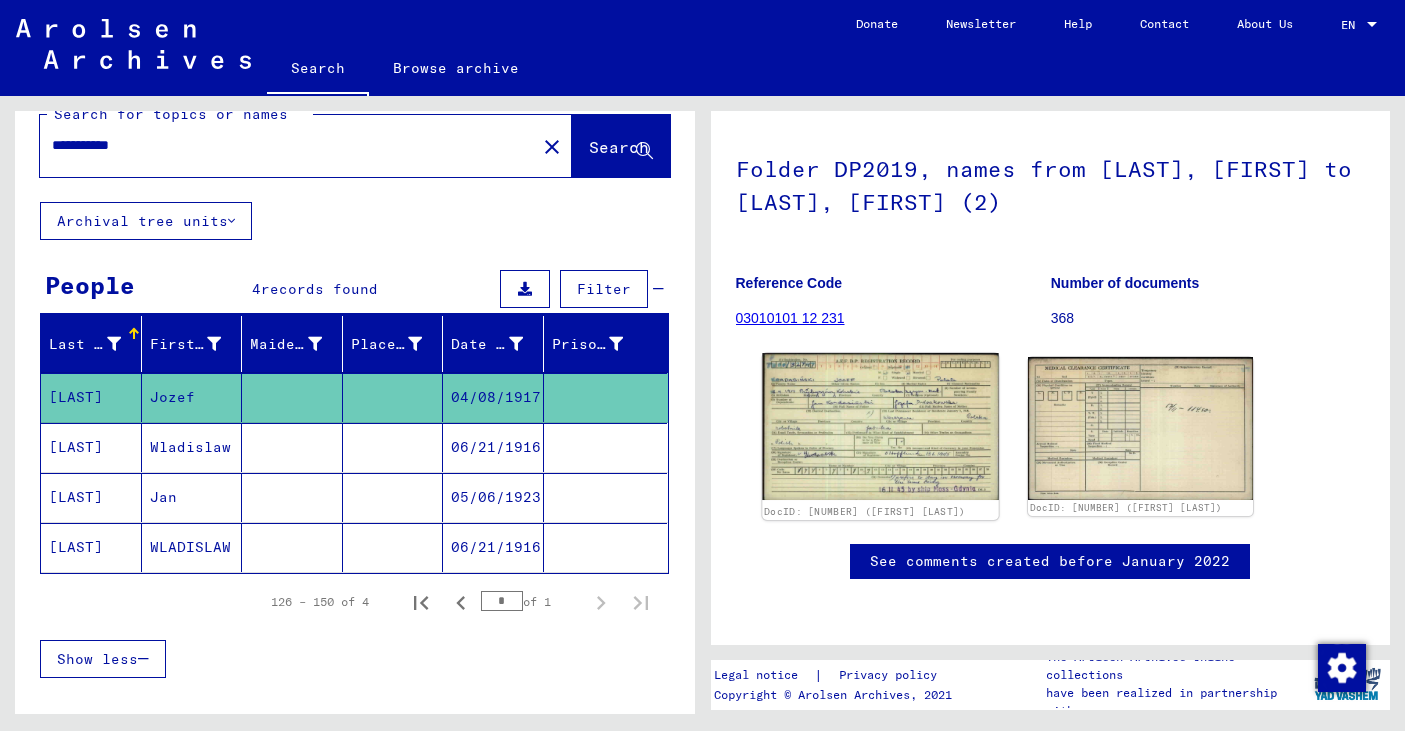 click 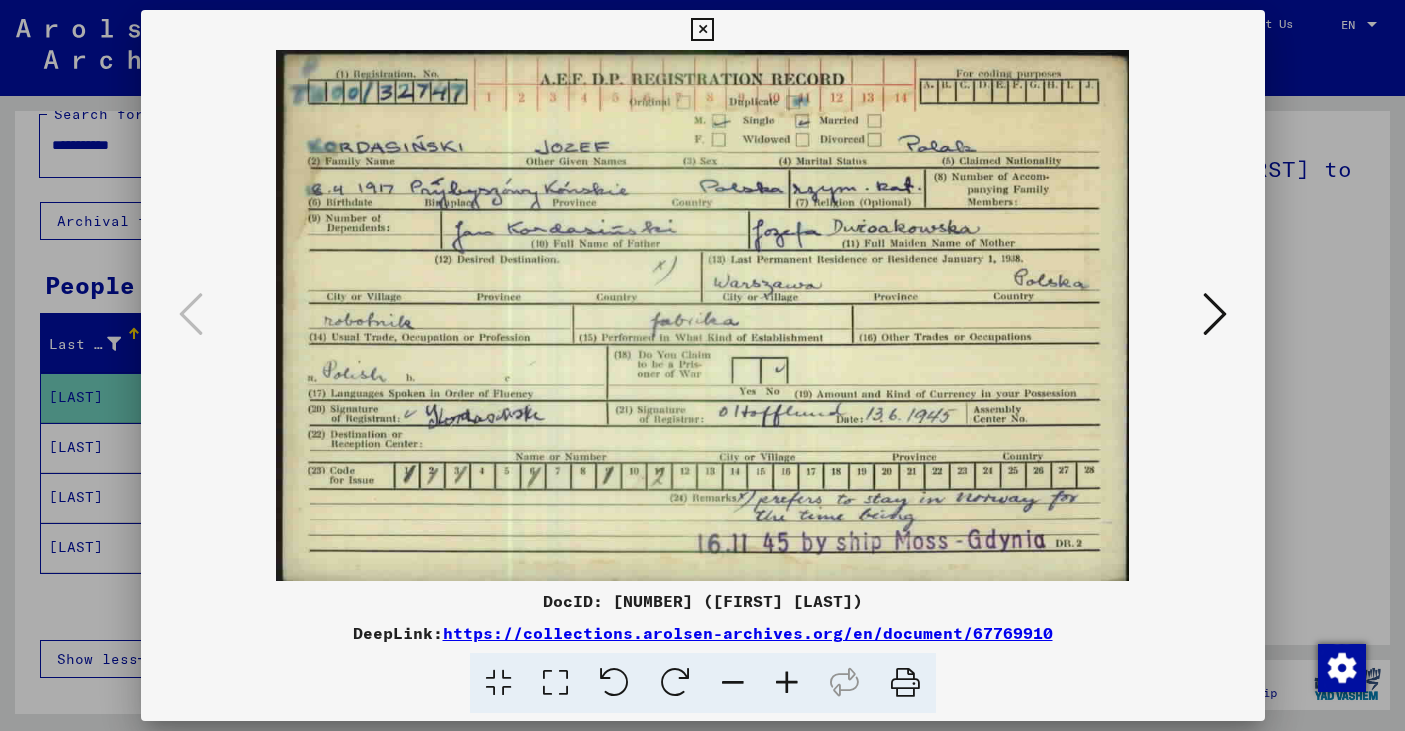 click at bounding box center (1215, 314) 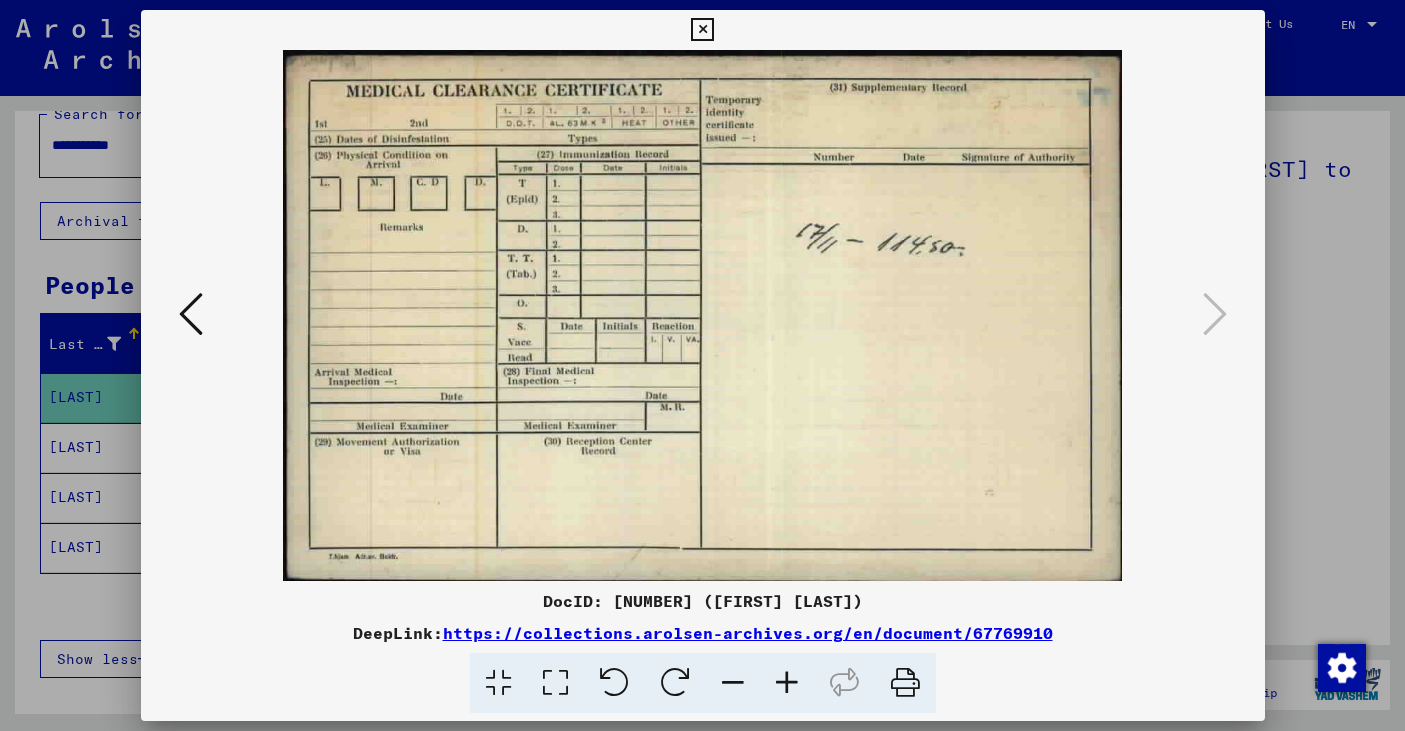 click at bounding box center (191, 314) 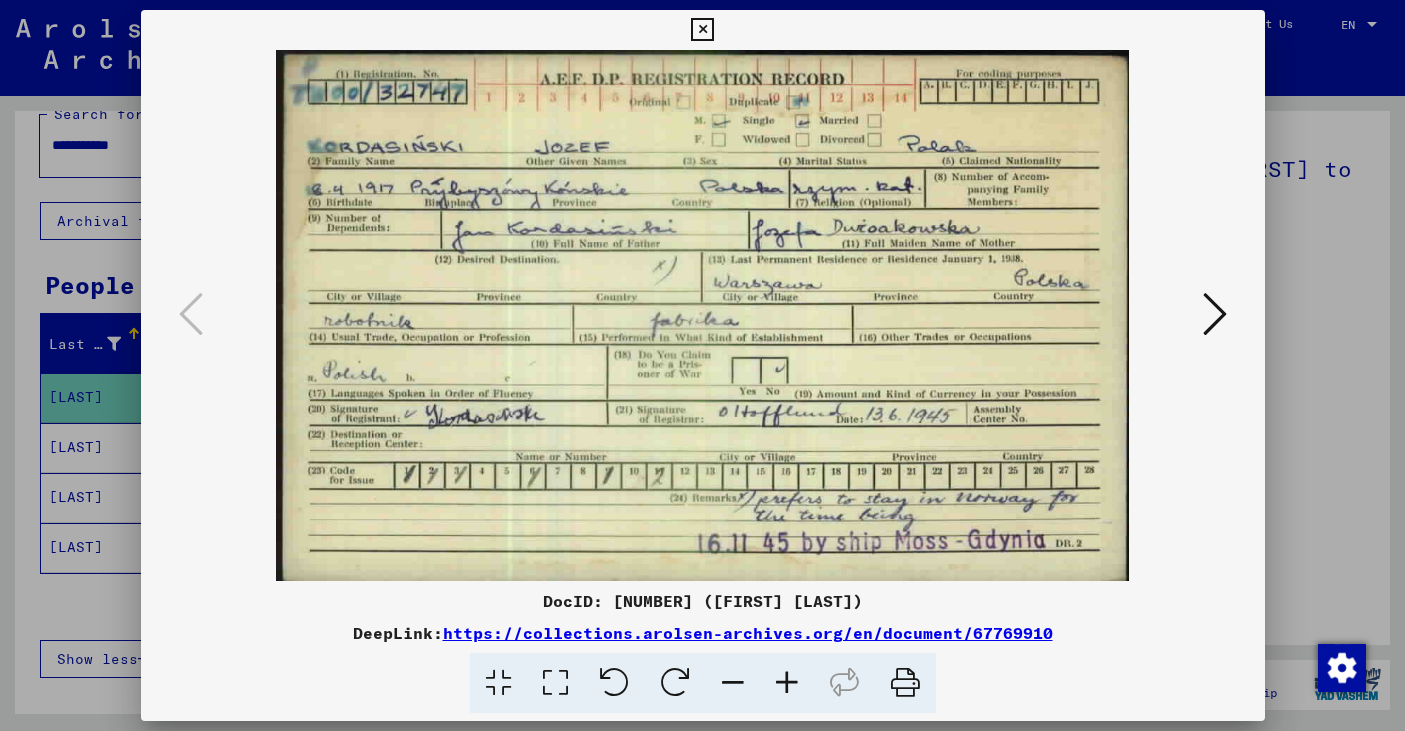 click on "https://collections.arolsen-archives.org/en/document/67769910" at bounding box center [748, 633] 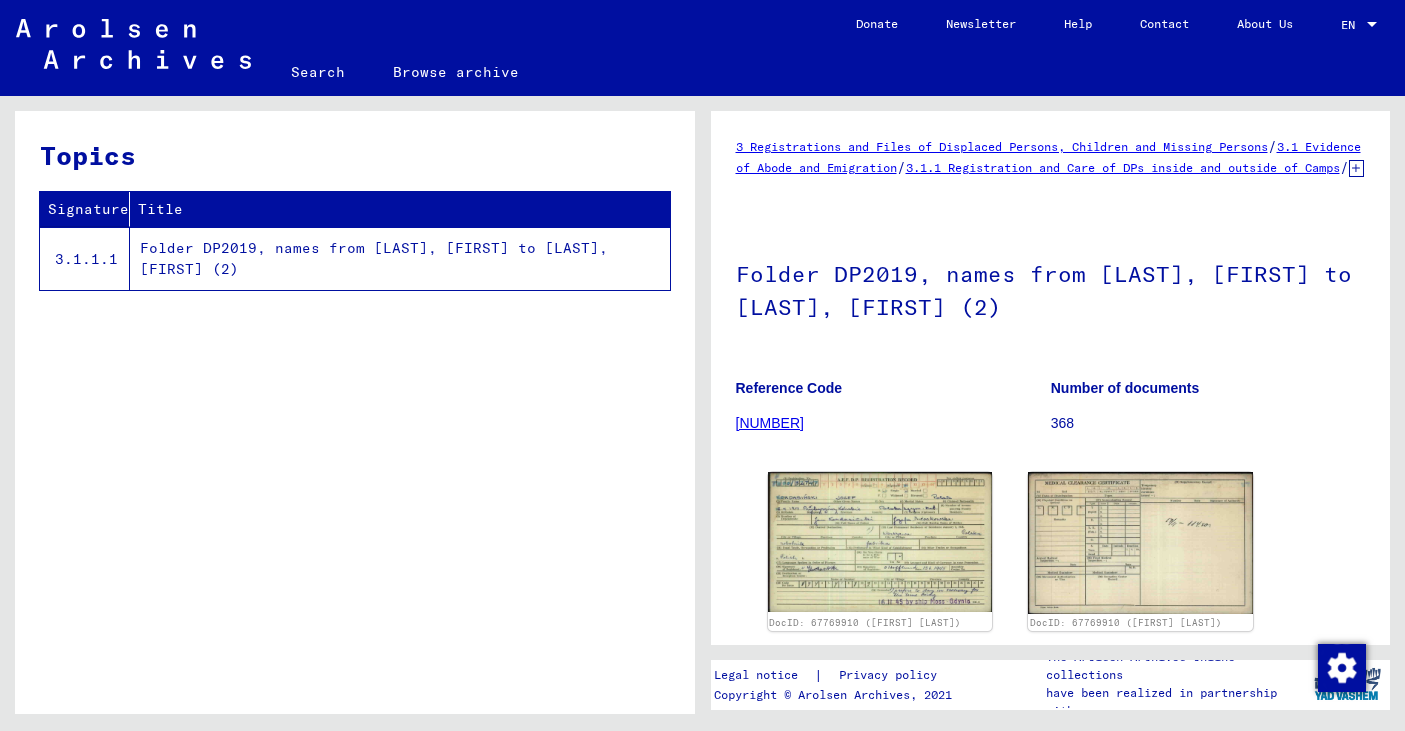 scroll, scrollTop: 0, scrollLeft: 0, axis: both 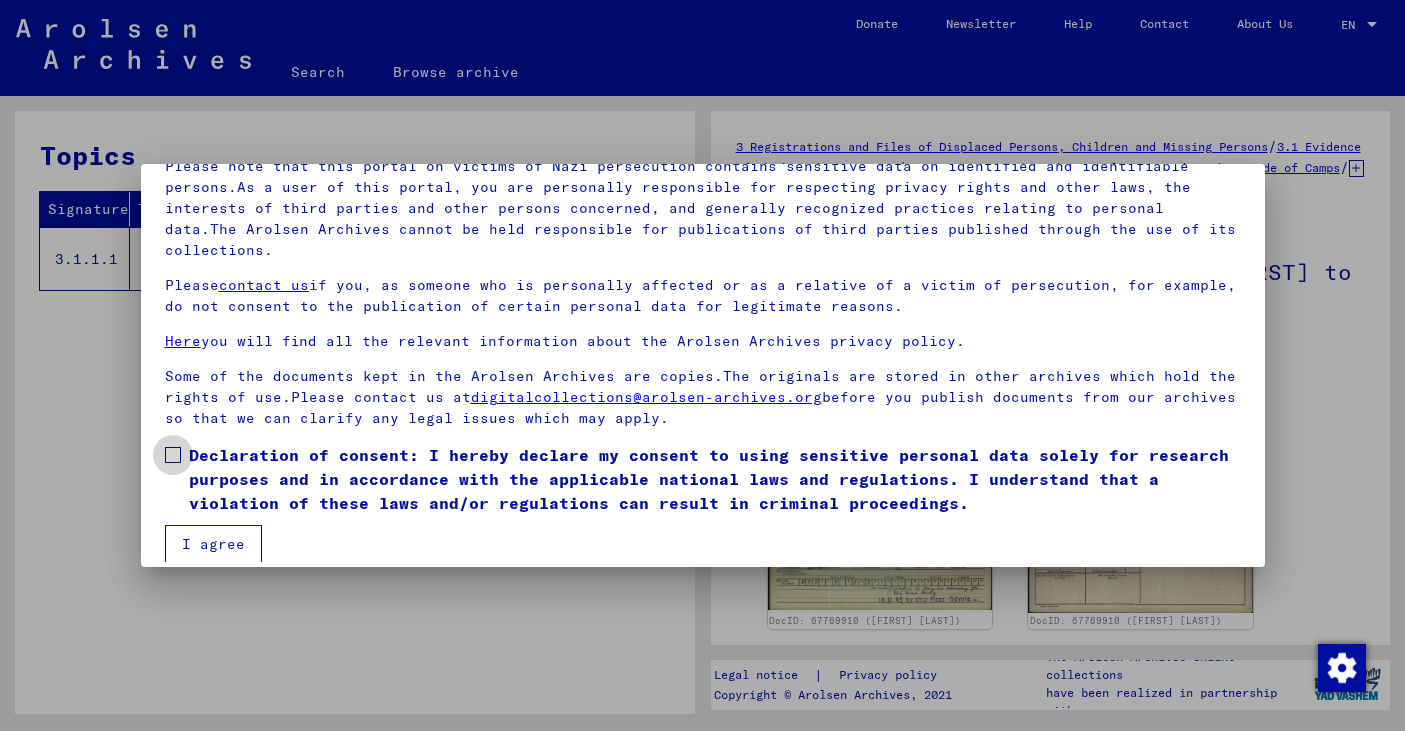 click at bounding box center [173, 455] 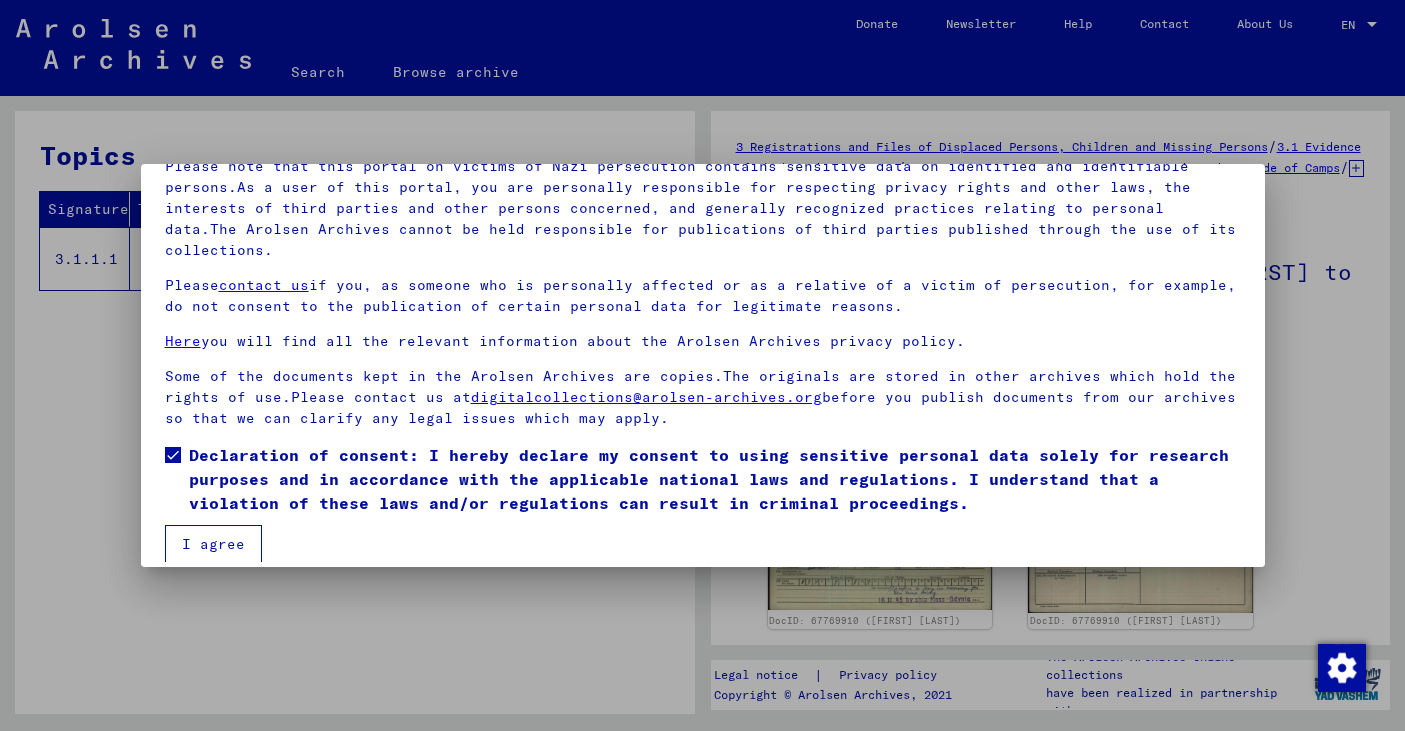 click on "I agree" at bounding box center [213, 544] 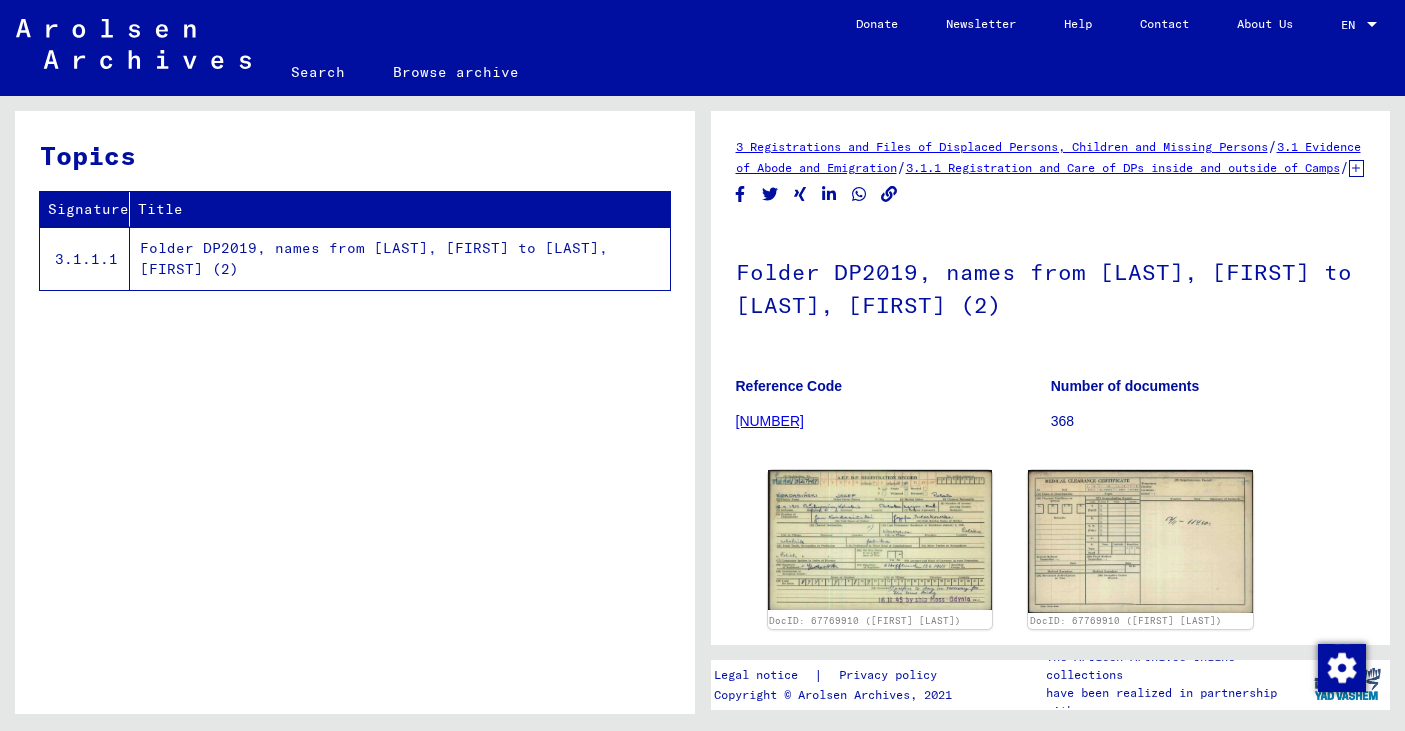 click on "Folder DP2019, names from [LAST], [FIRST] to [LAST], [FIRST] (2)" 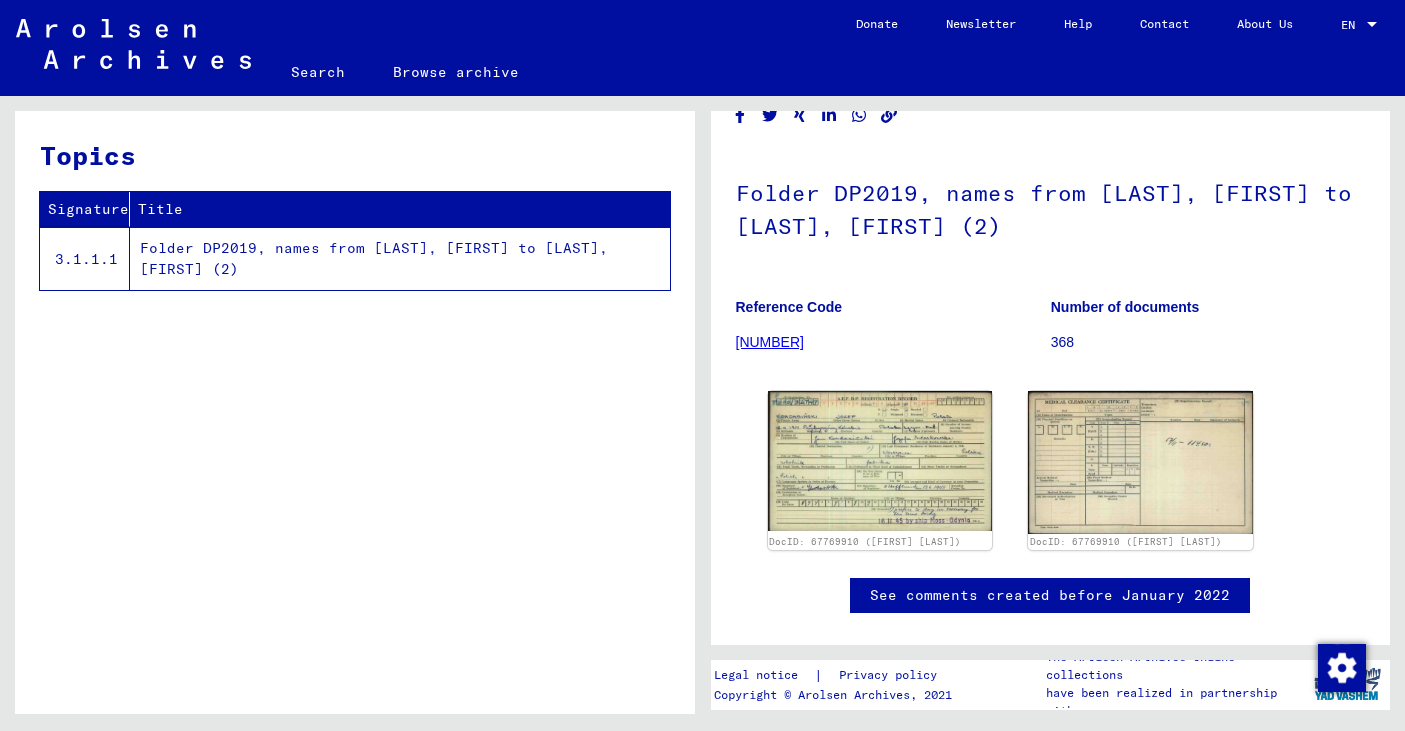 scroll, scrollTop: 0, scrollLeft: 0, axis: both 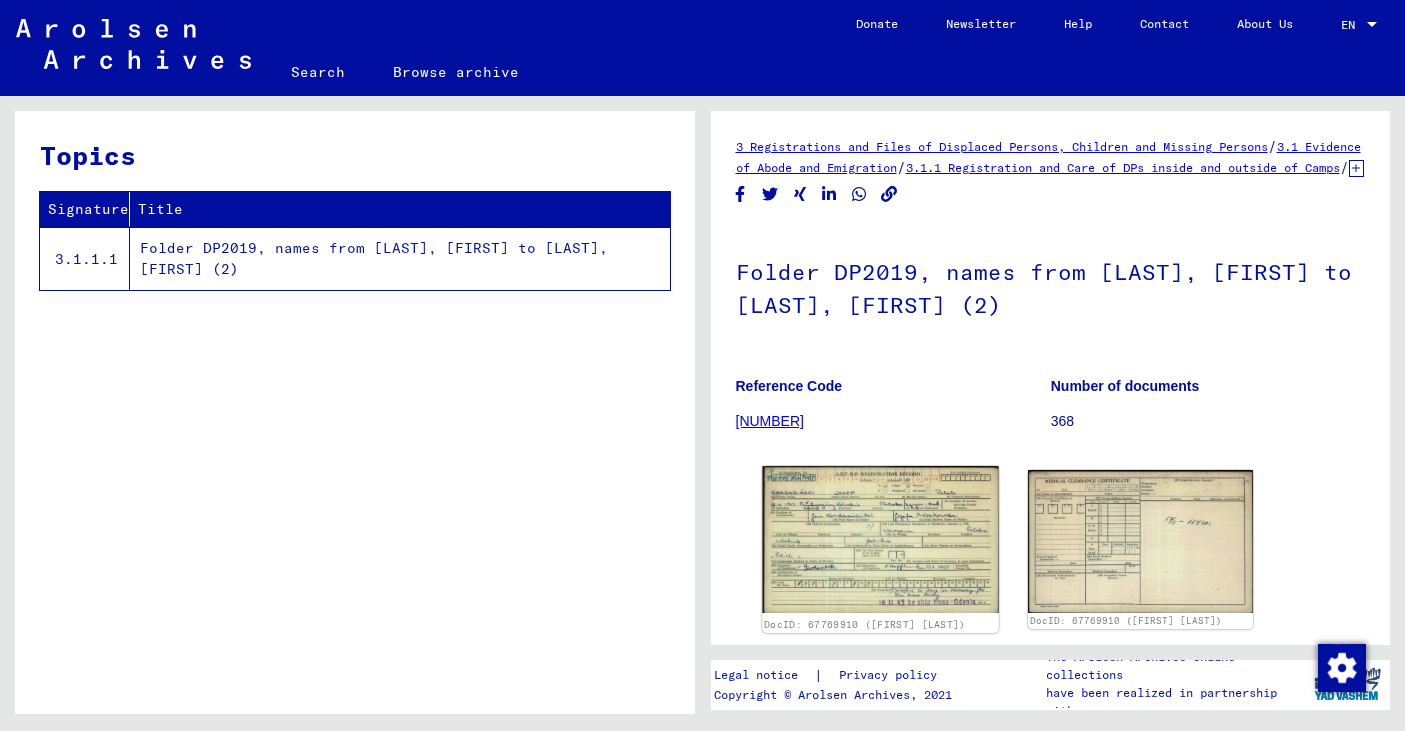click 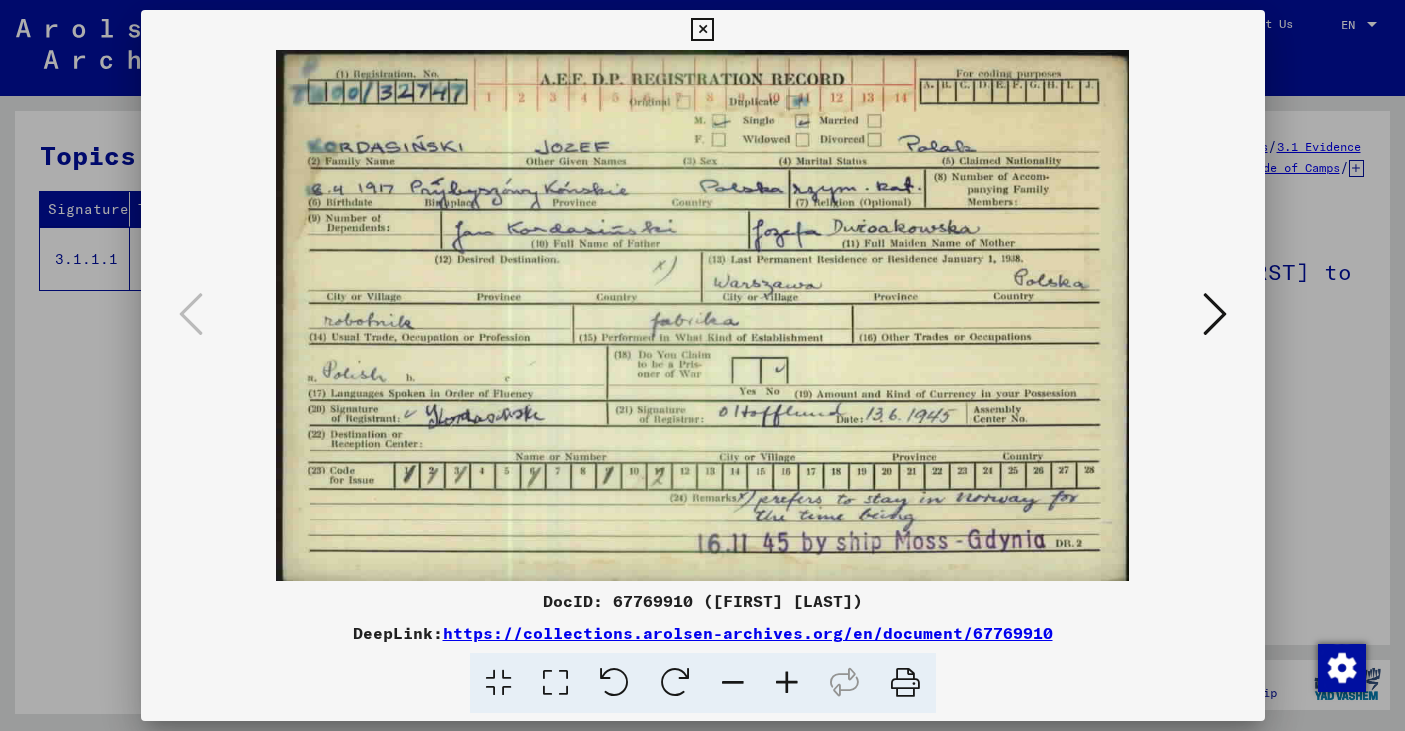 click at bounding box center [1215, 314] 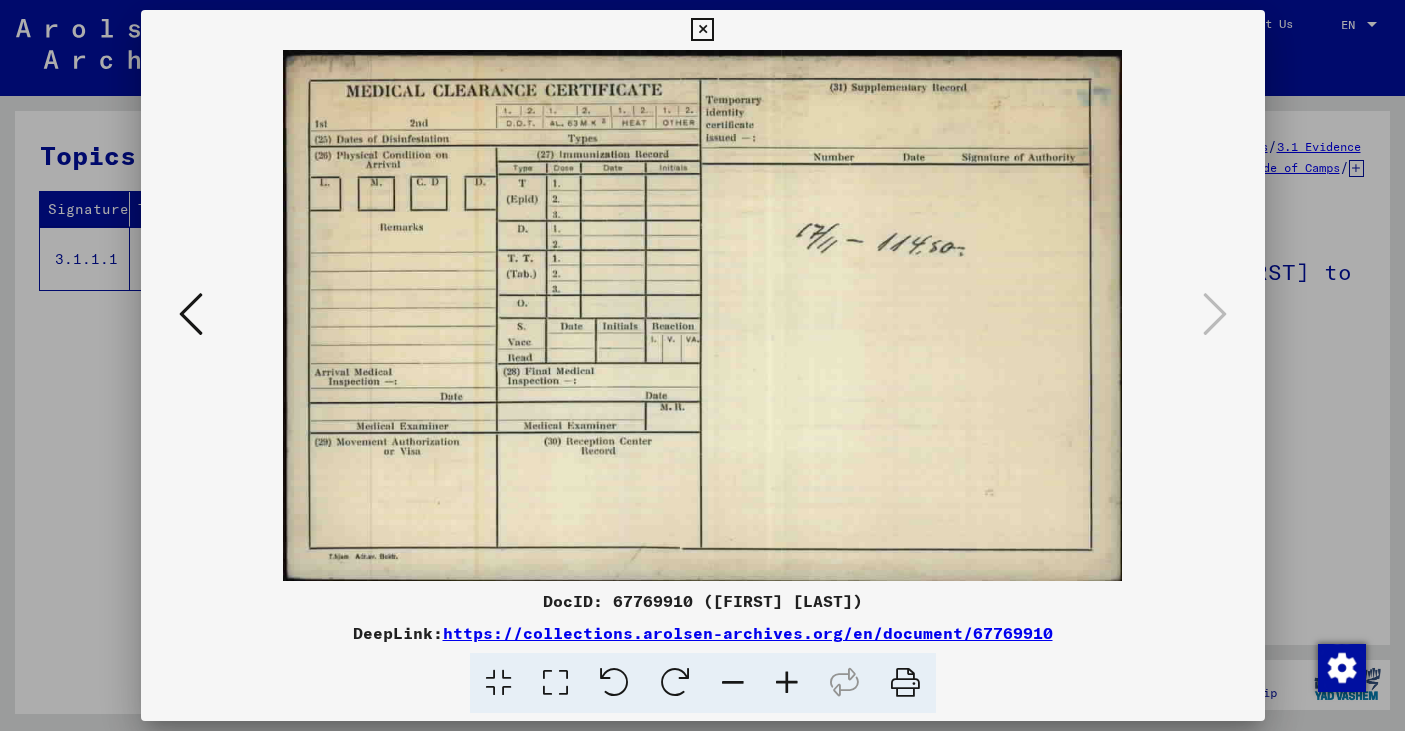 click at bounding box center [191, 314] 